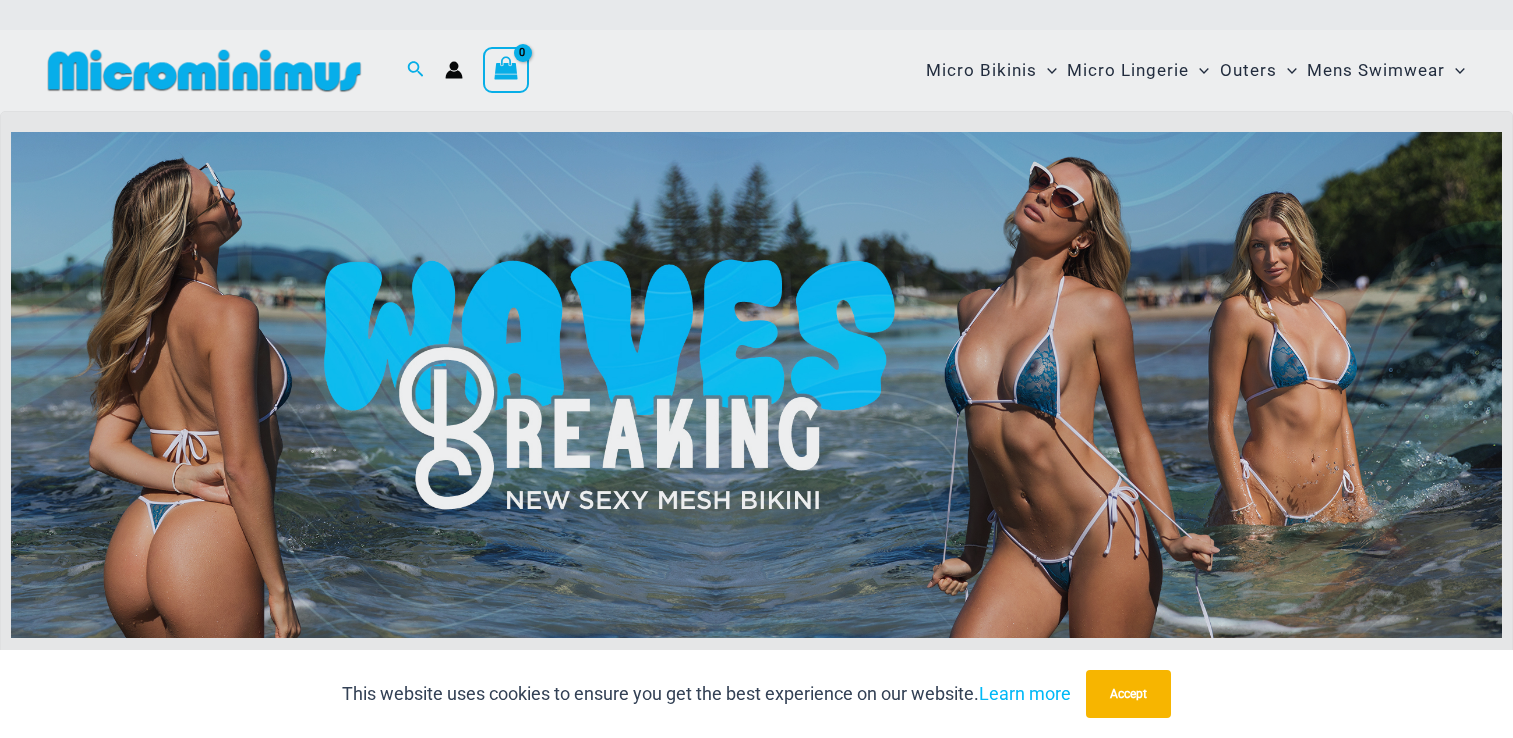 scroll, scrollTop: 0, scrollLeft: 0, axis: both 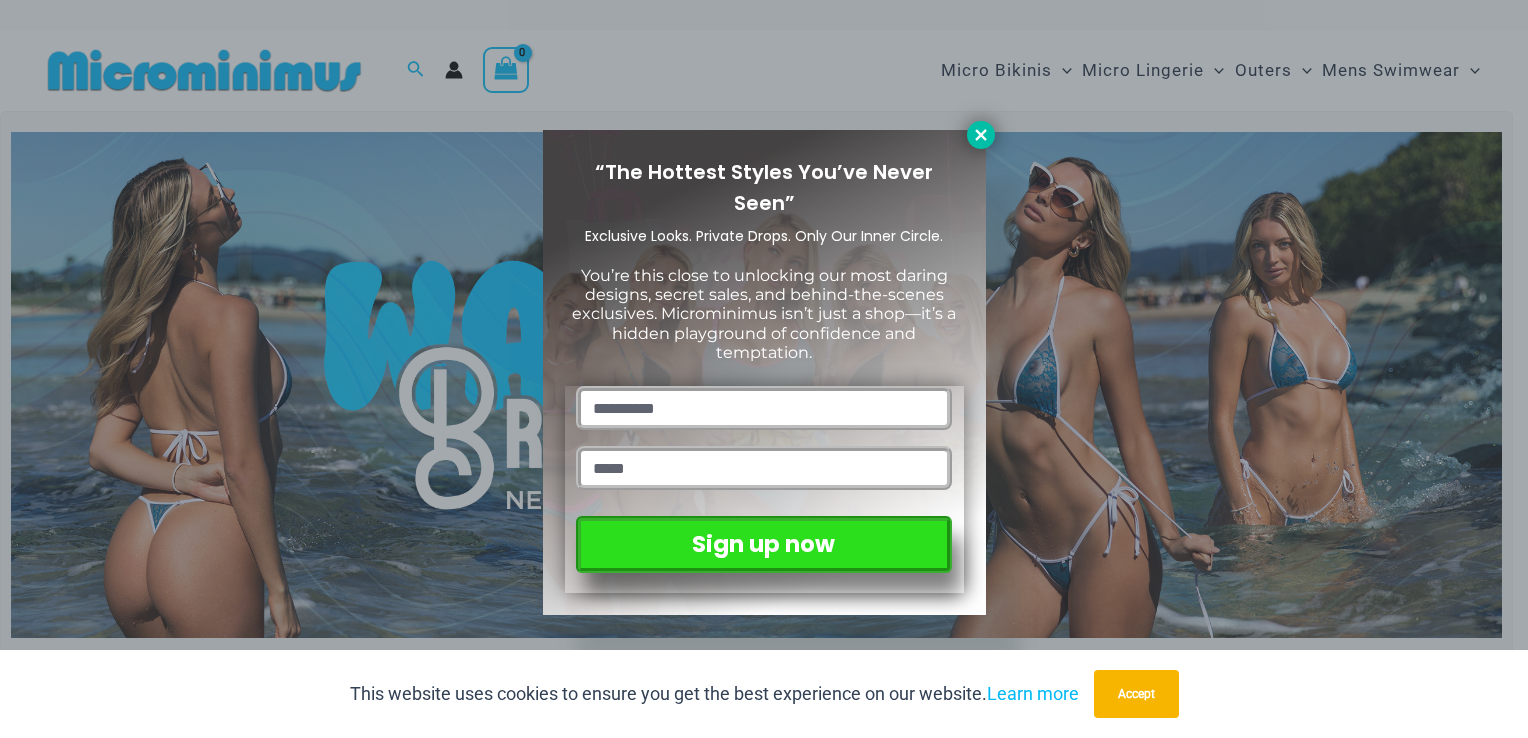 click 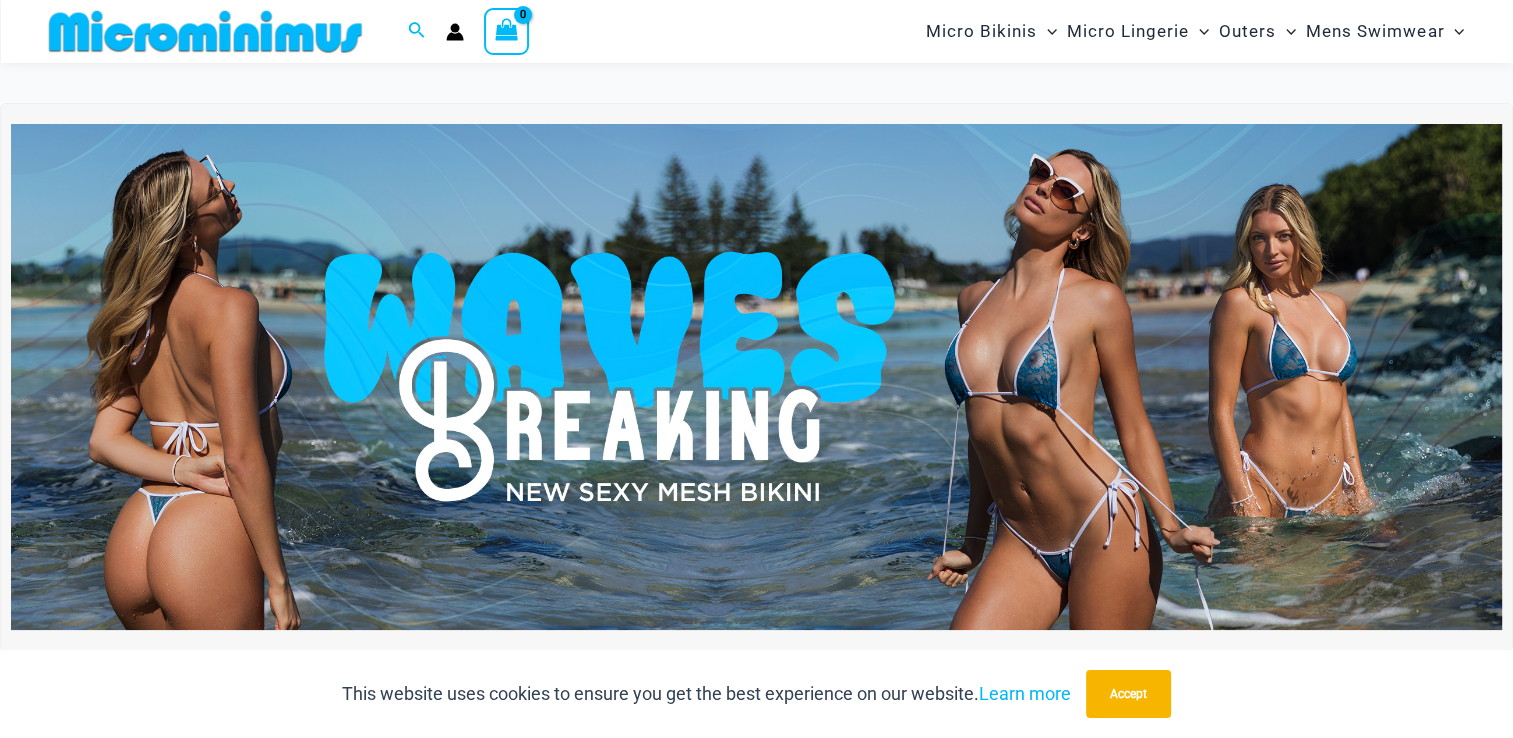 scroll, scrollTop: 628, scrollLeft: 0, axis: vertical 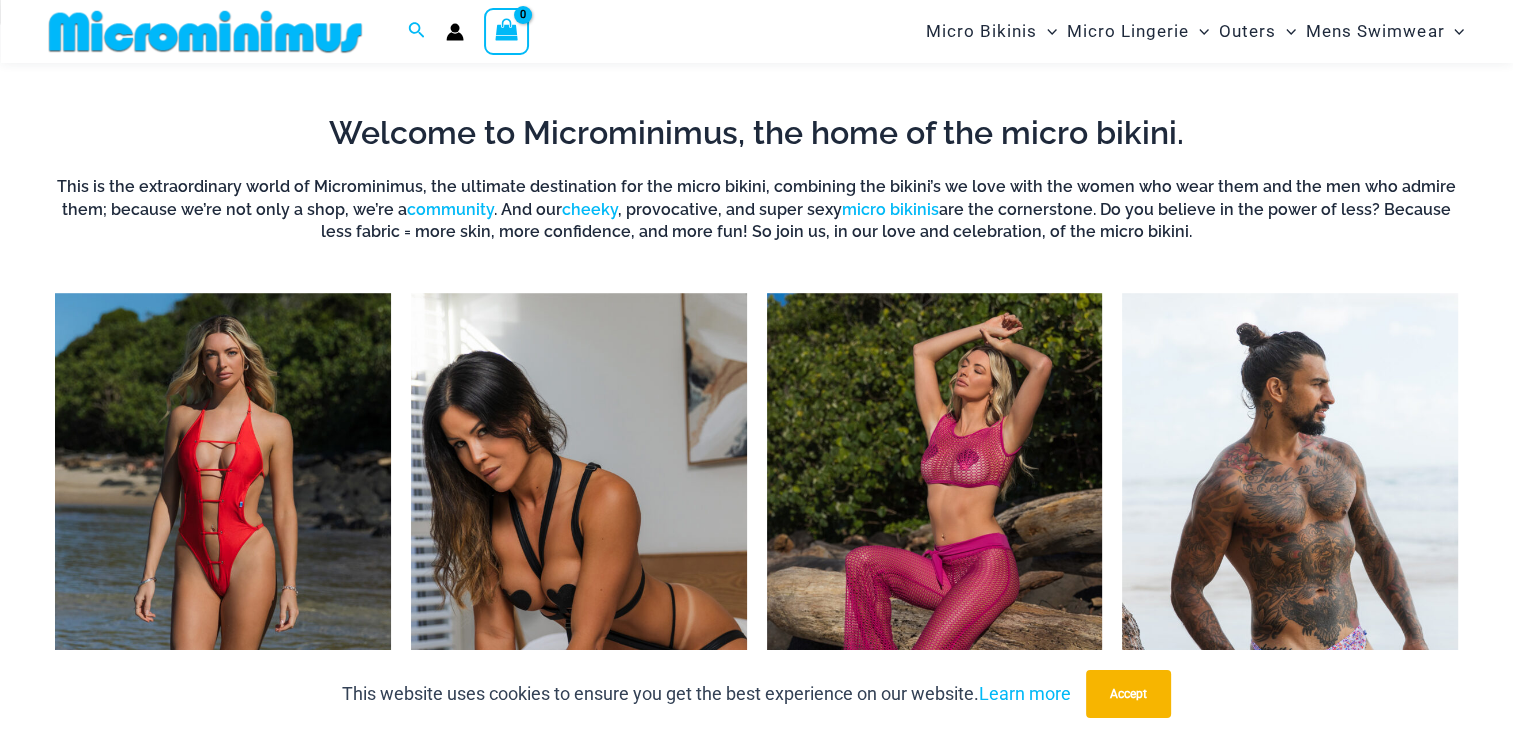 click at bounding box center [935, 552] 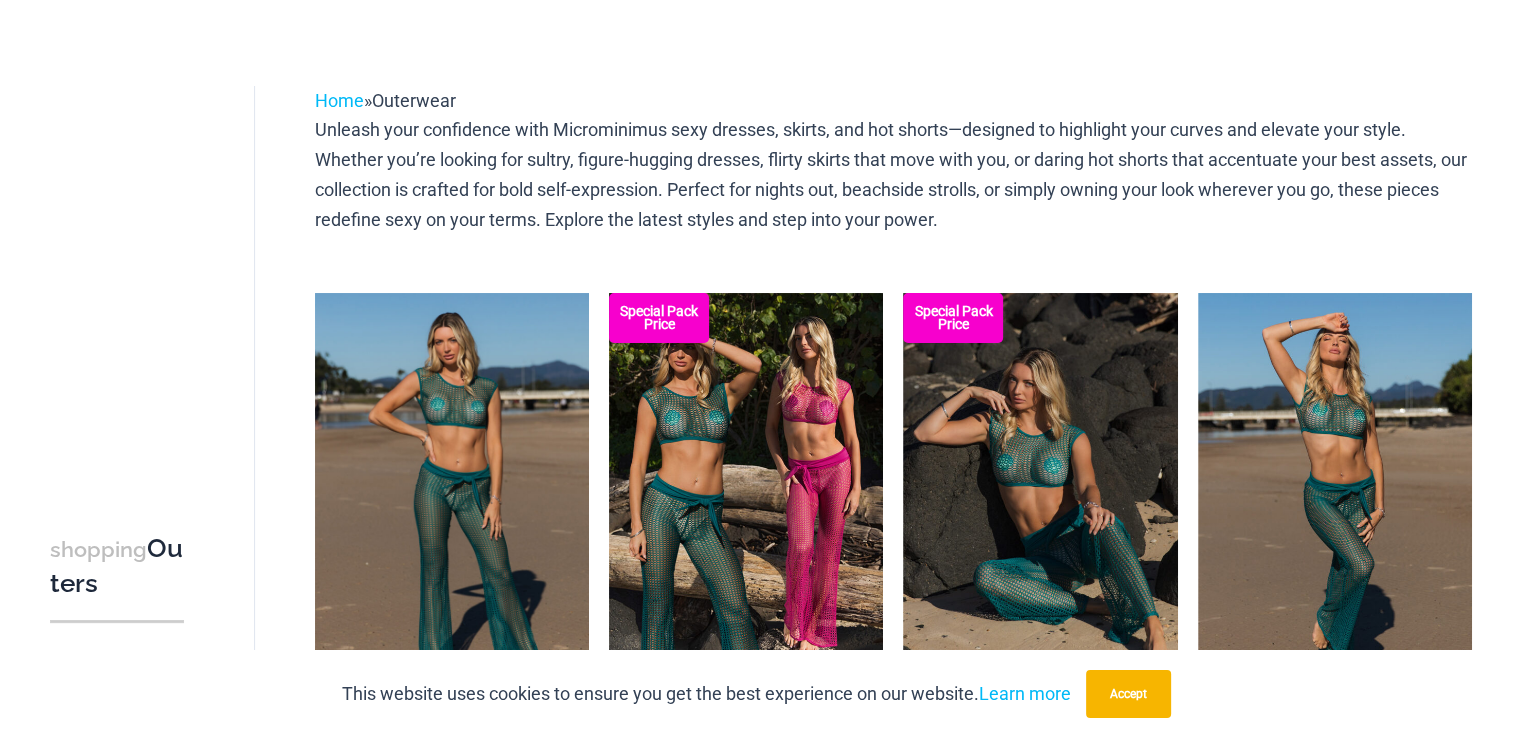 scroll, scrollTop: 0, scrollLeft: 0, axis: both 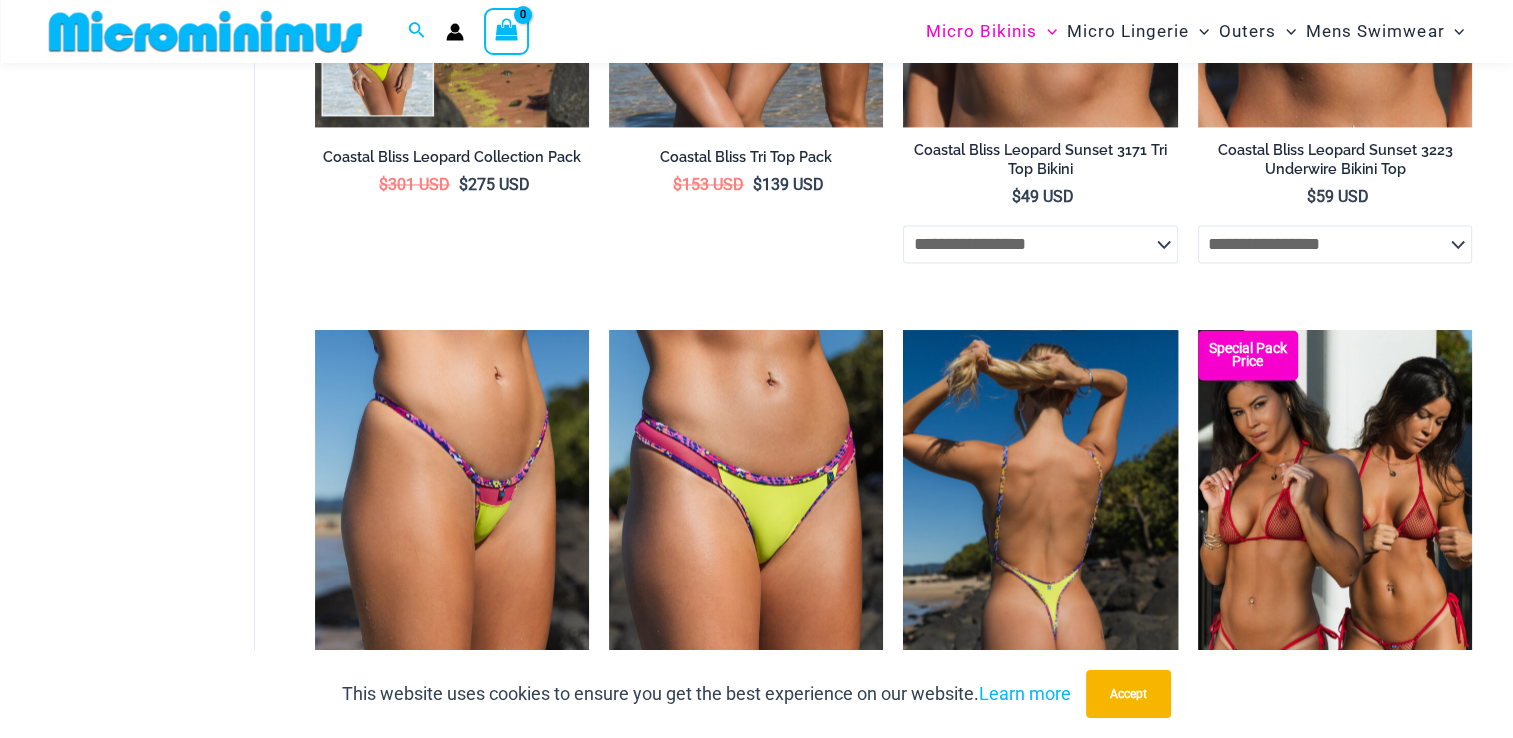 click at bounding box center [1040, 535] 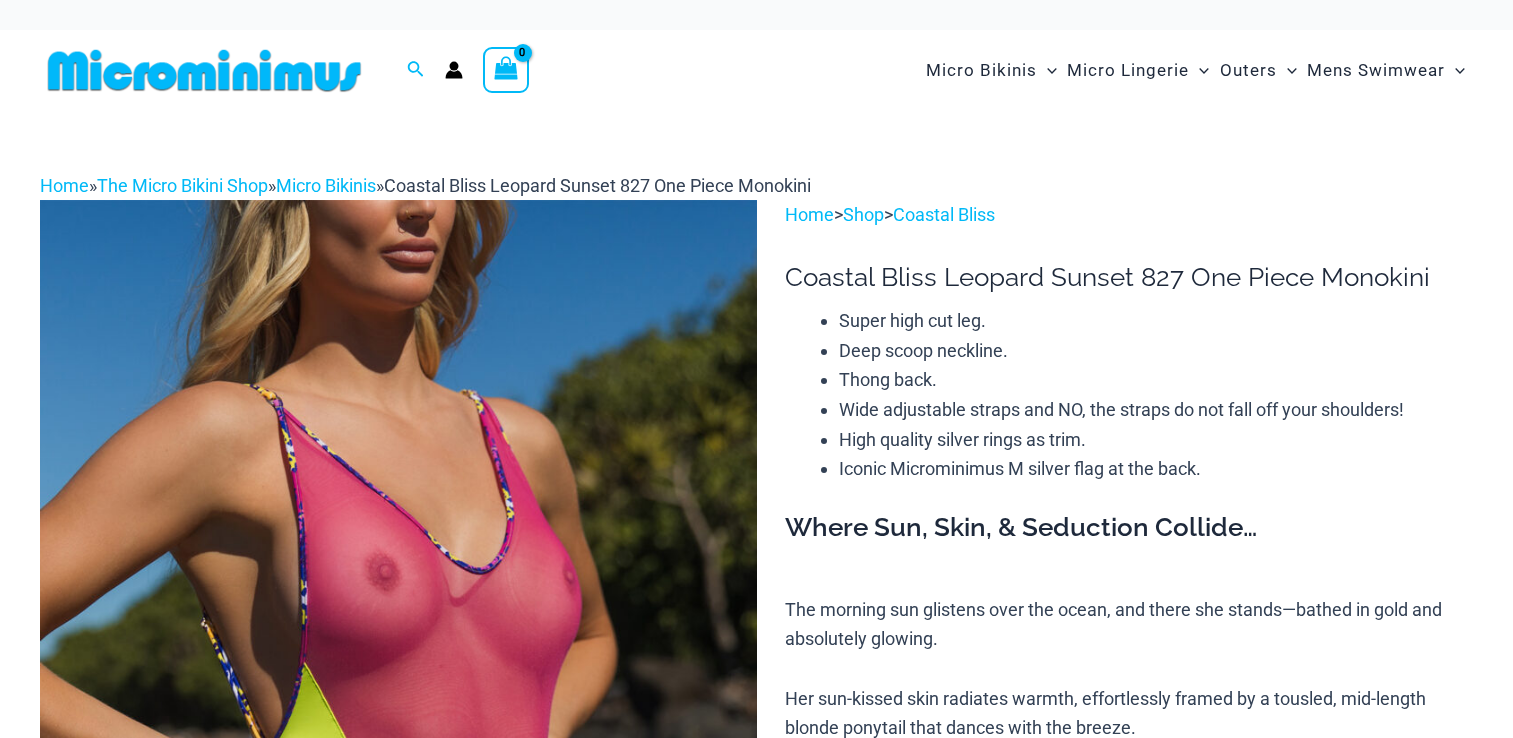 scroll, scrollTop: 0, scrollLeft: 0, axis: both 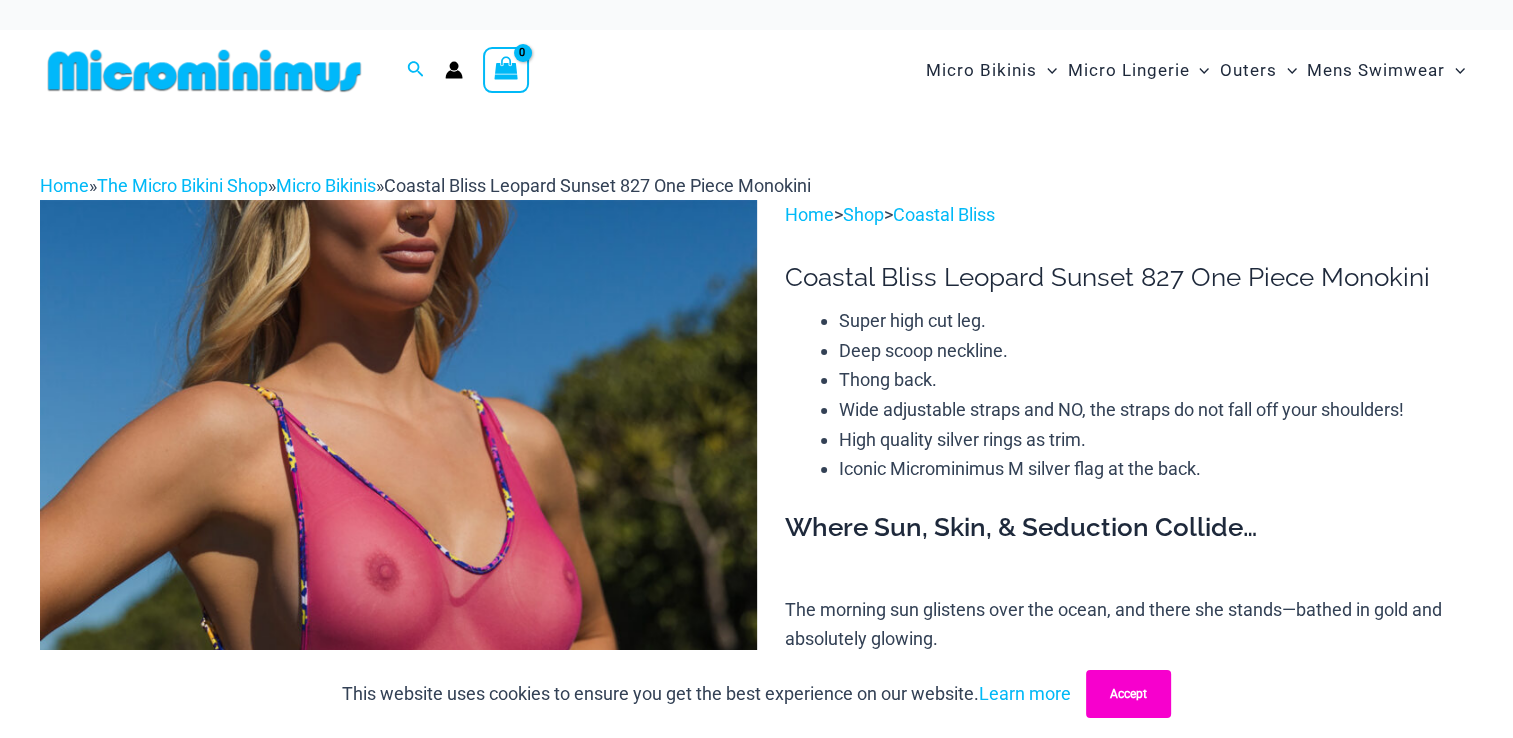 click on "Accept" at bounding box center [1128, 694] 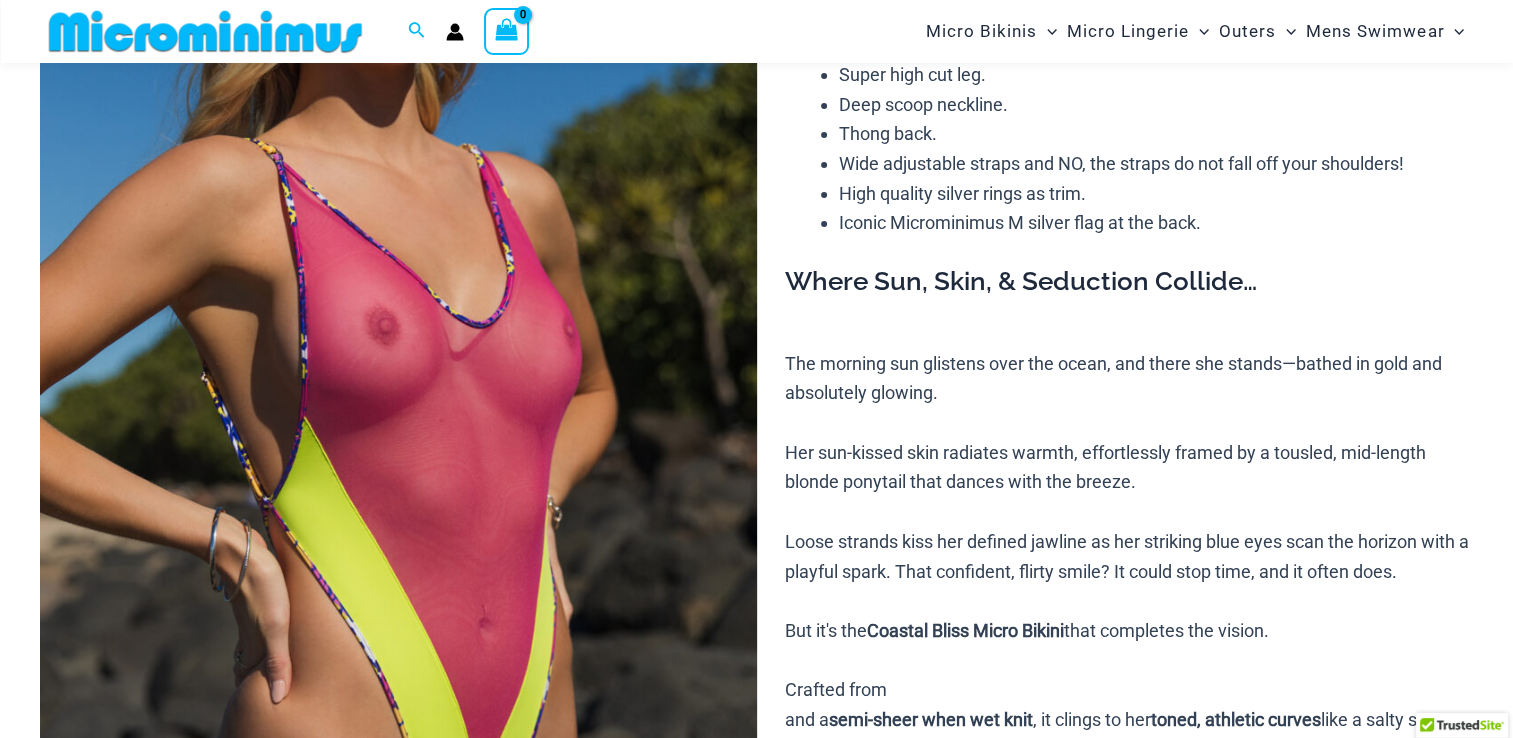 scroll, scrollTop: 288, scrollLeft: 0, axis: vertical 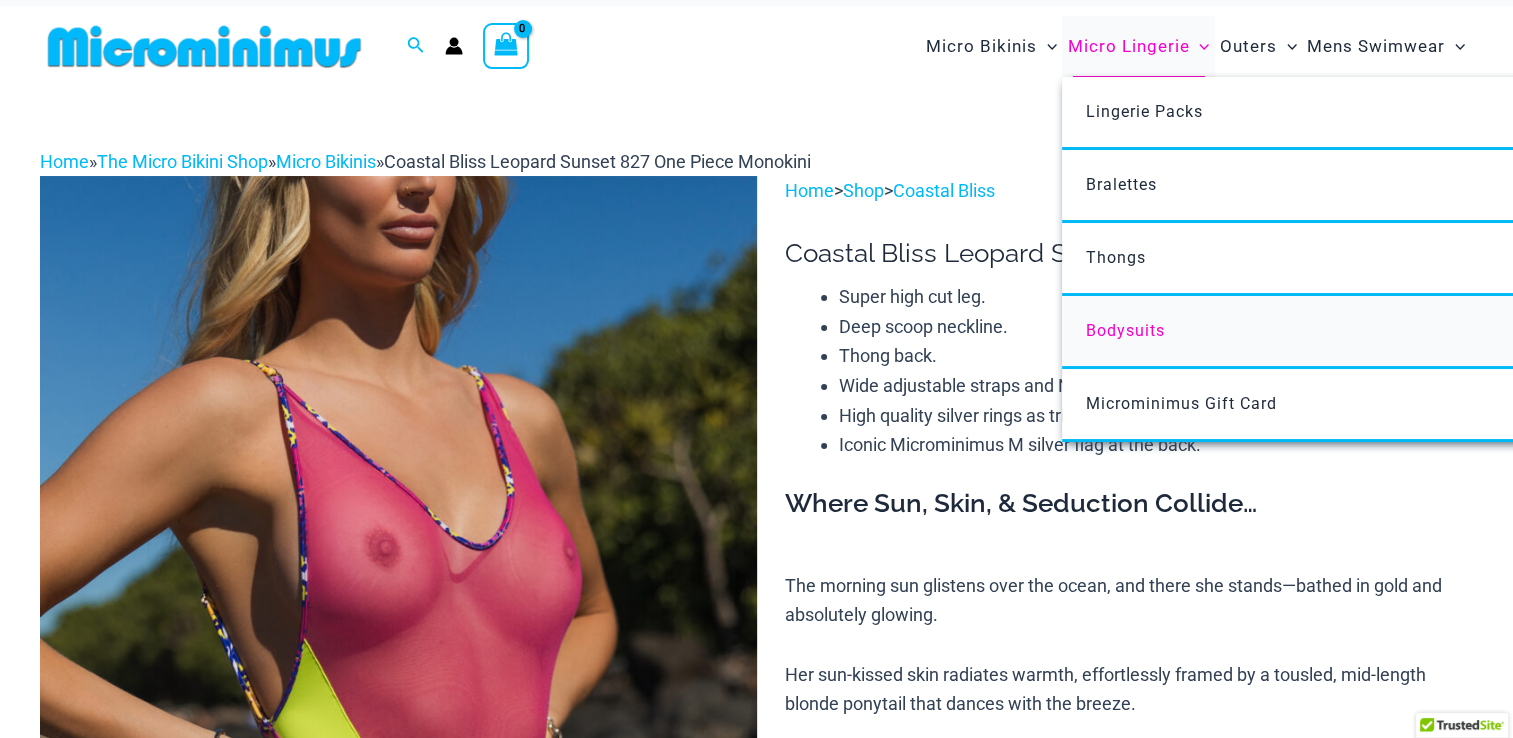 click on "Bodysuits" at bounding box center (1125, 330) 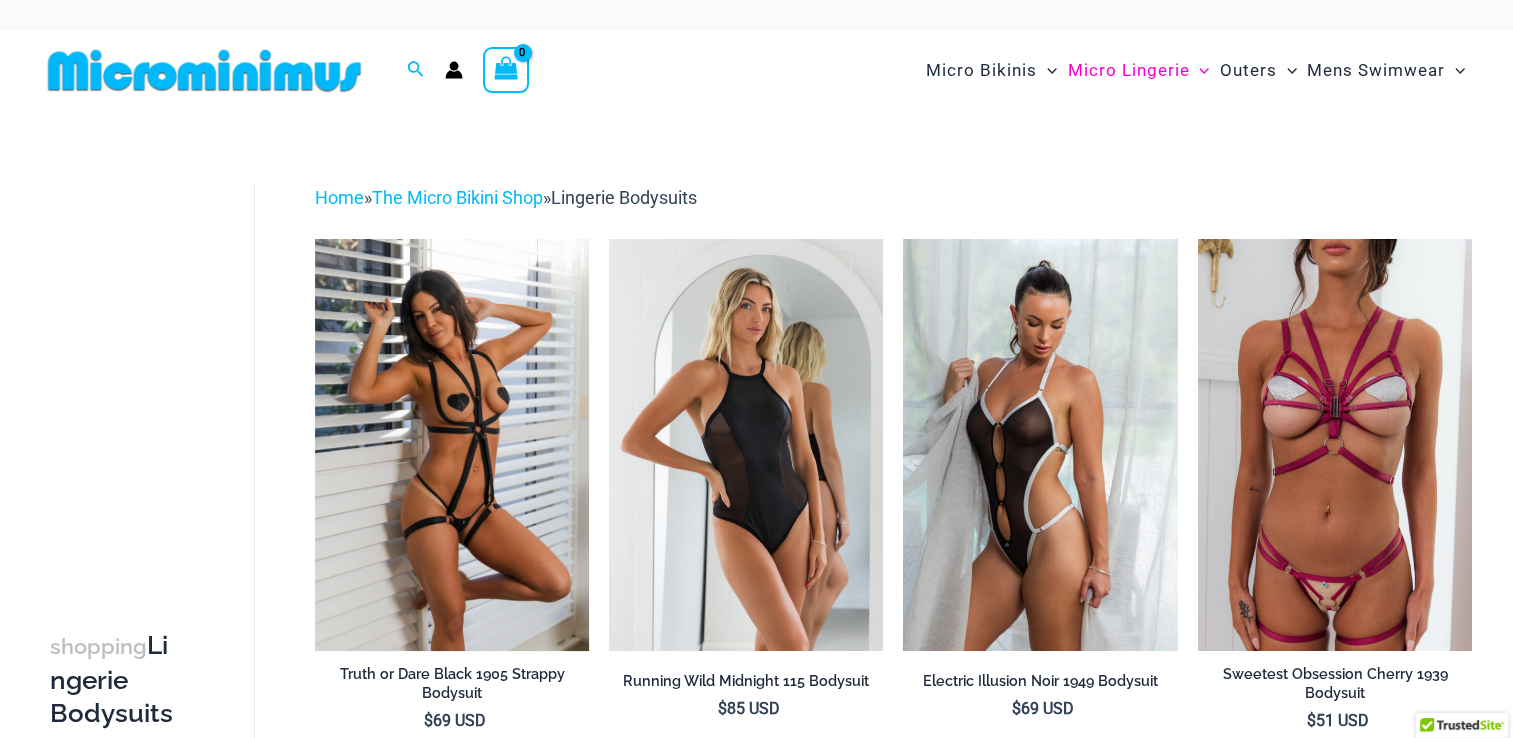 scroll, scrollTop: 40, scrollLeft: 0, axis: vertical 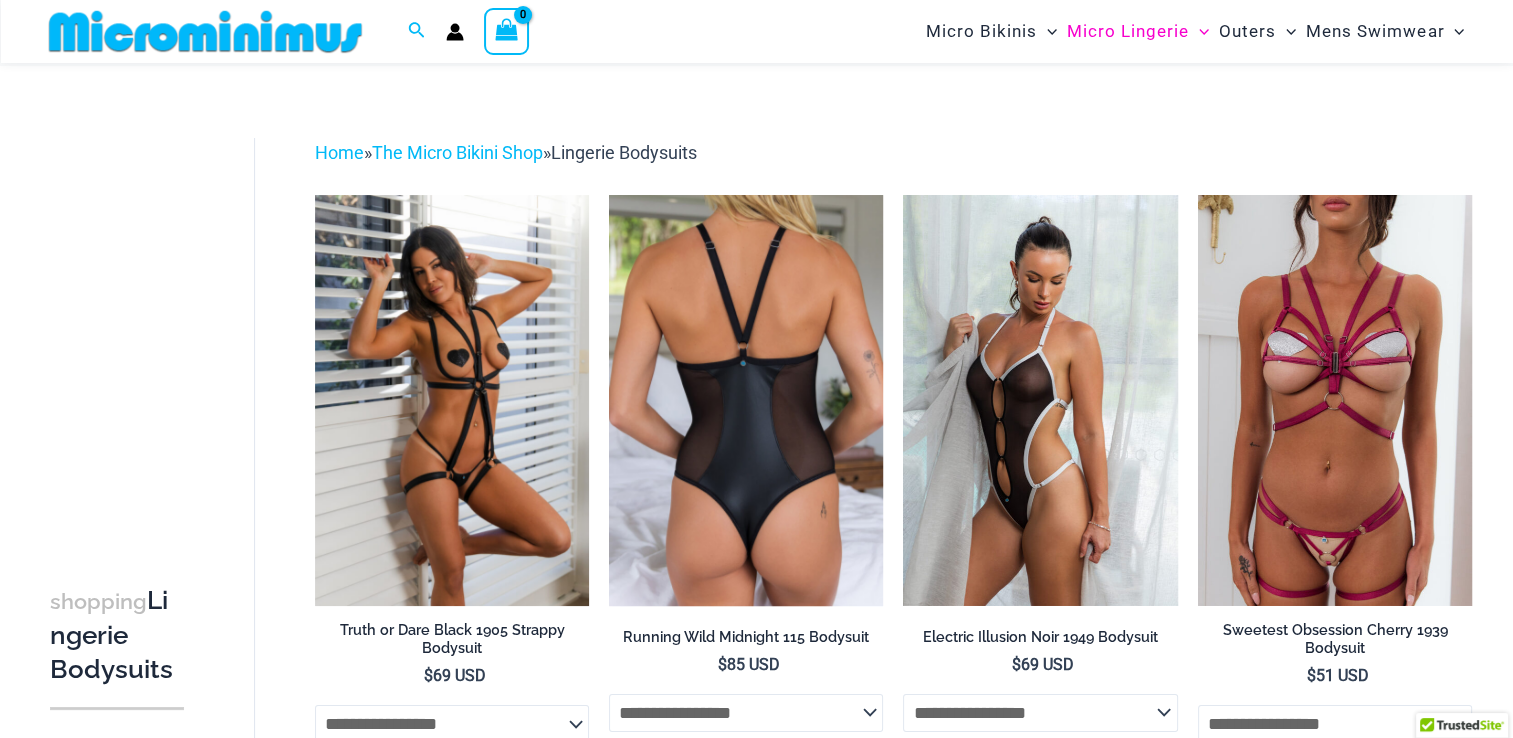 click at bounding box center (746, 400) 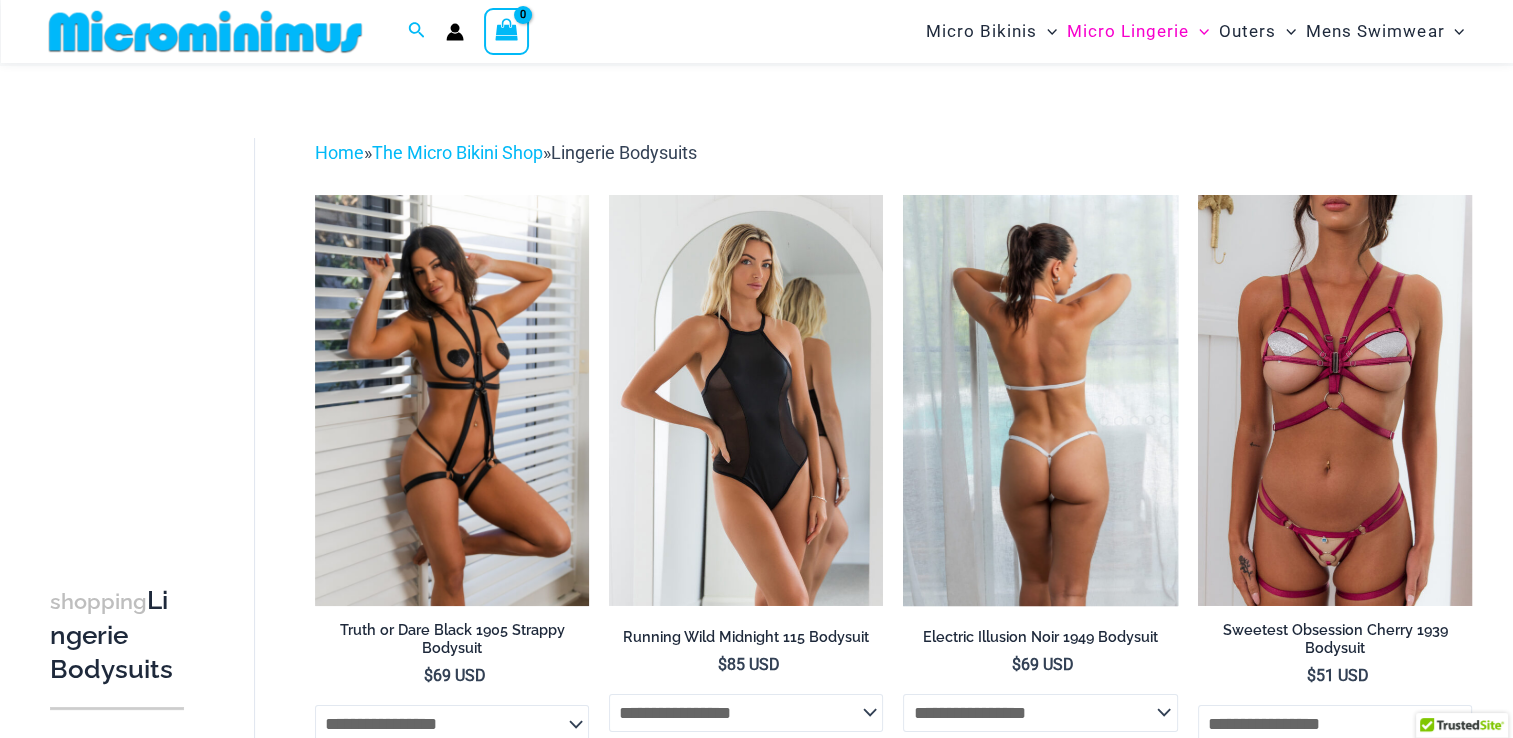 click at bounding box center (1040, 400) 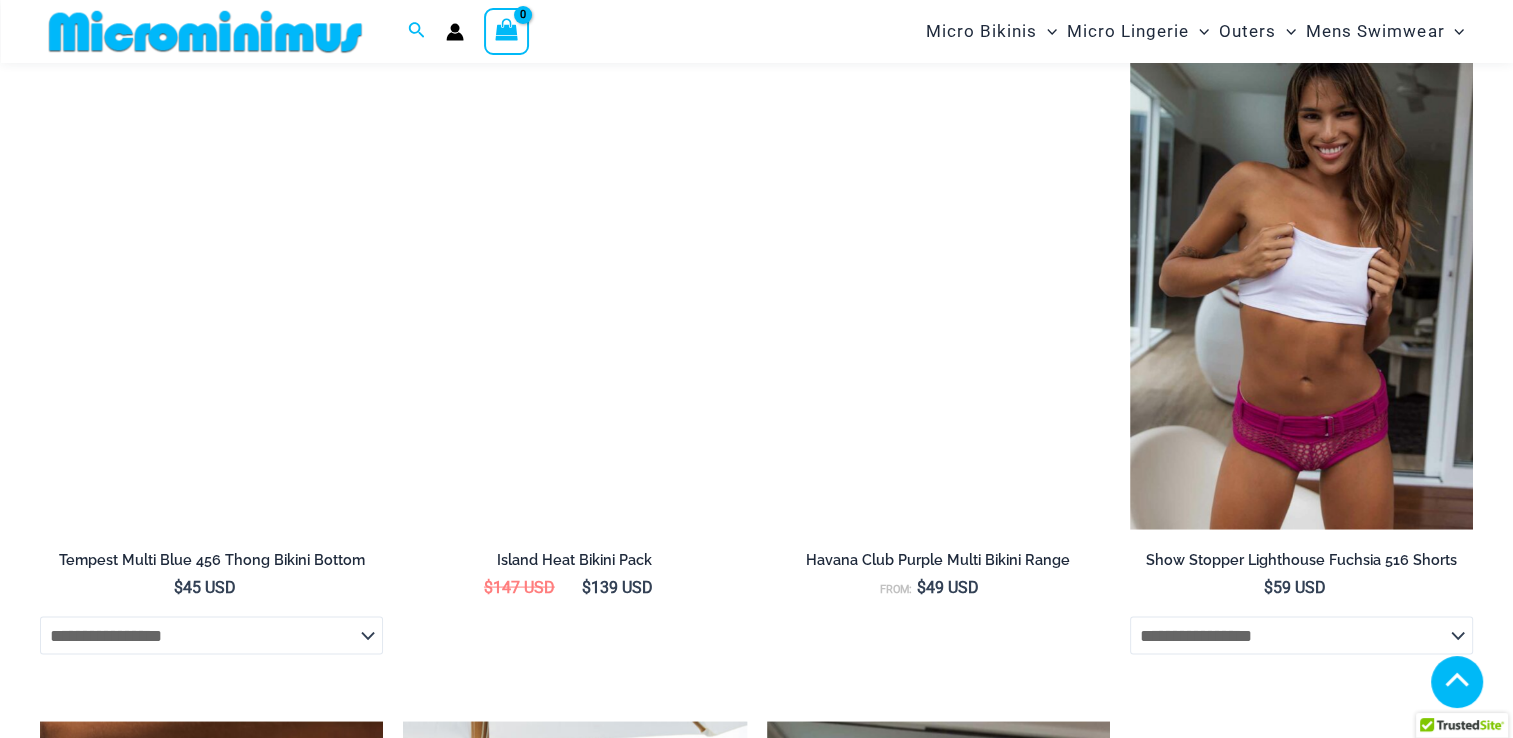 scroll, scrollTop: 3840, scrollLeft: 0, axis: vertical 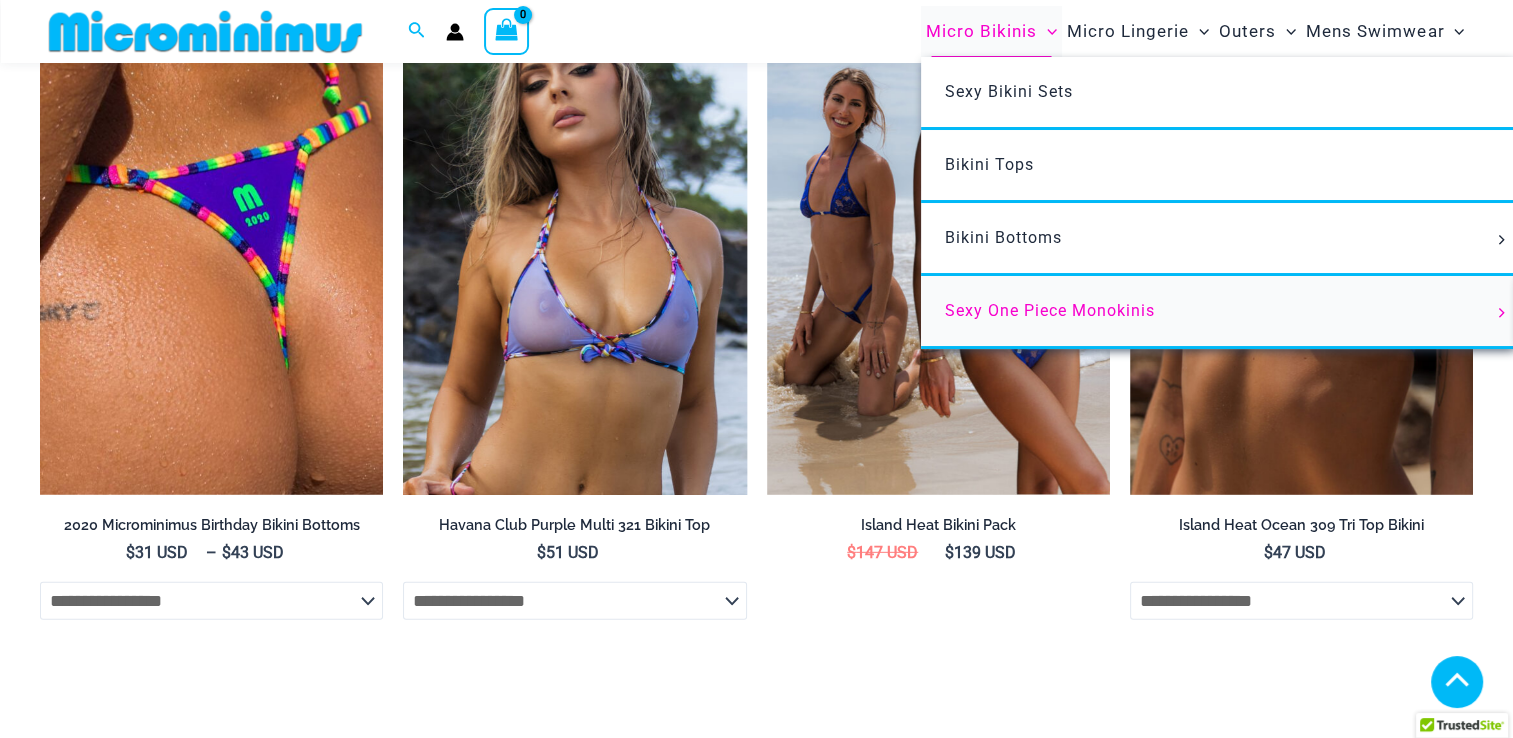 click on "Sexy One Piece Monokinis" at bounding box center (1050, 310) 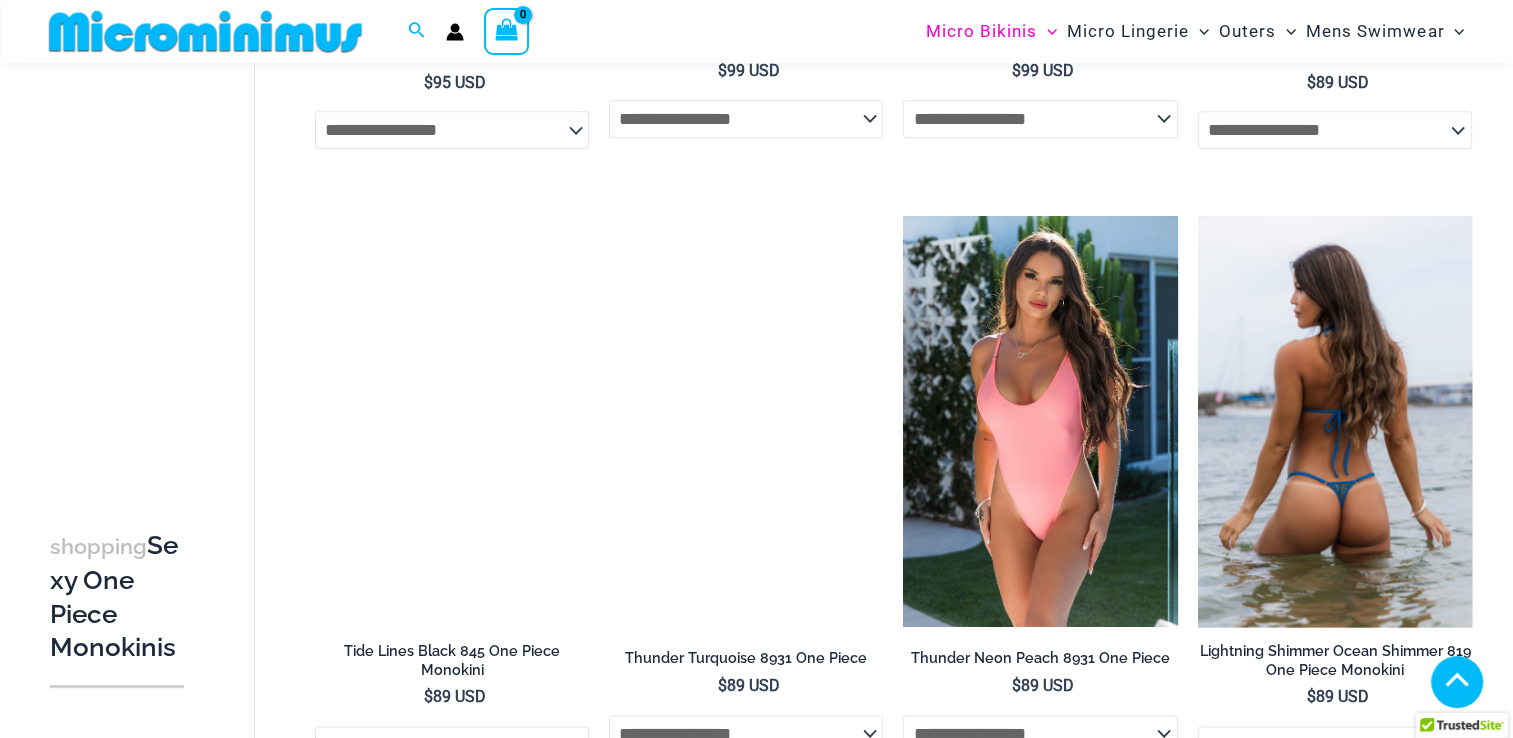 scroll, scrollTop: 2440, scrollLeft: 0, axis: vertical 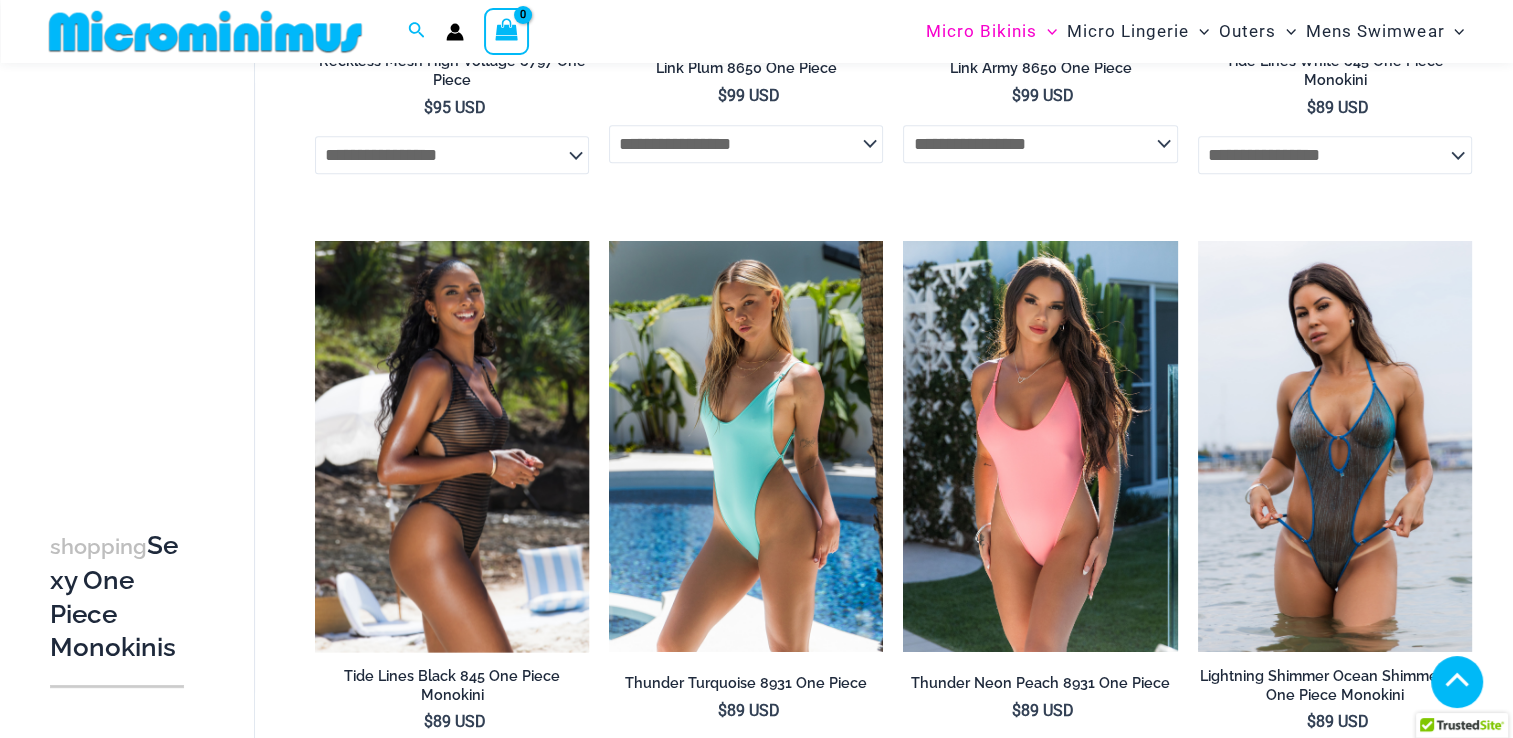 click at bounding box center (452, 446) 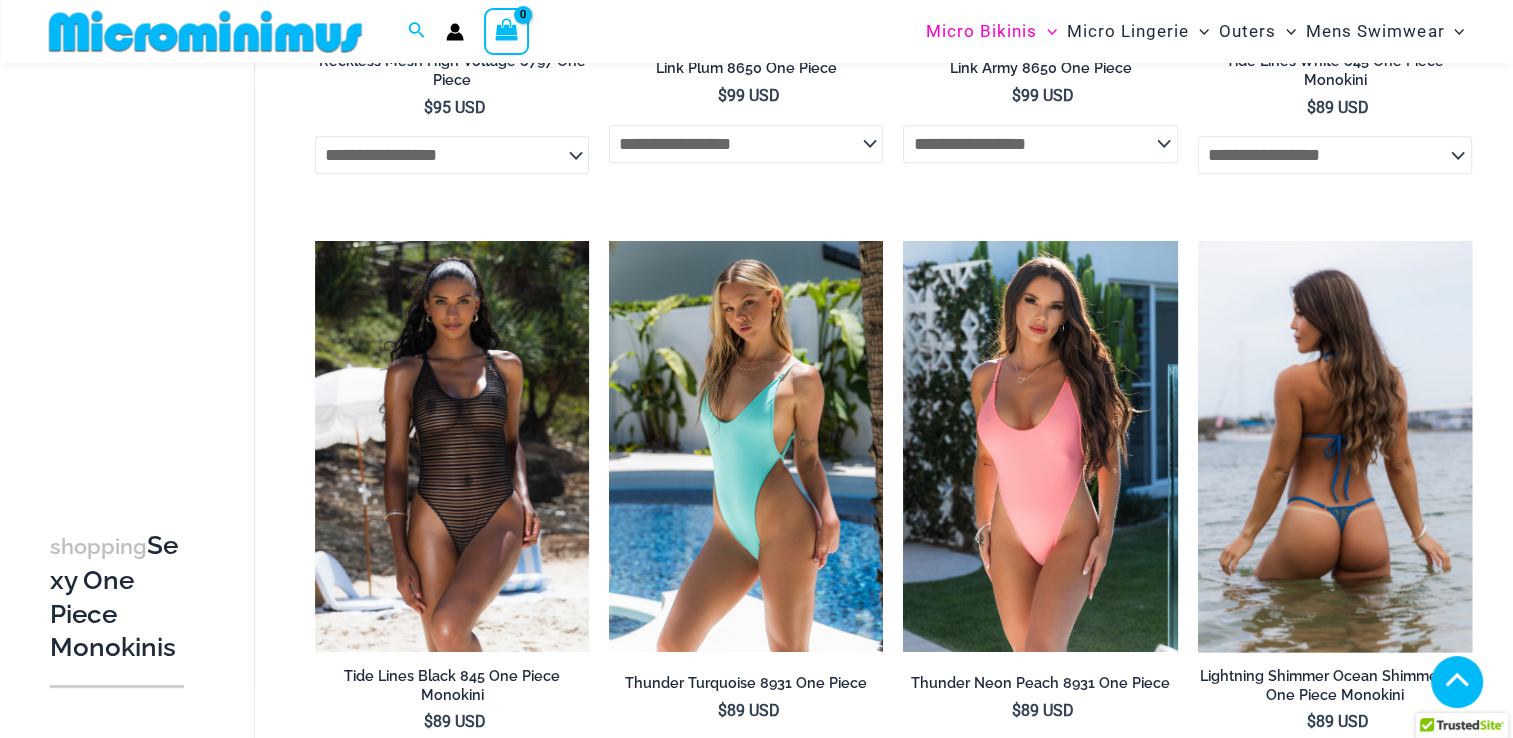 click at bounding box center [1335, 446] 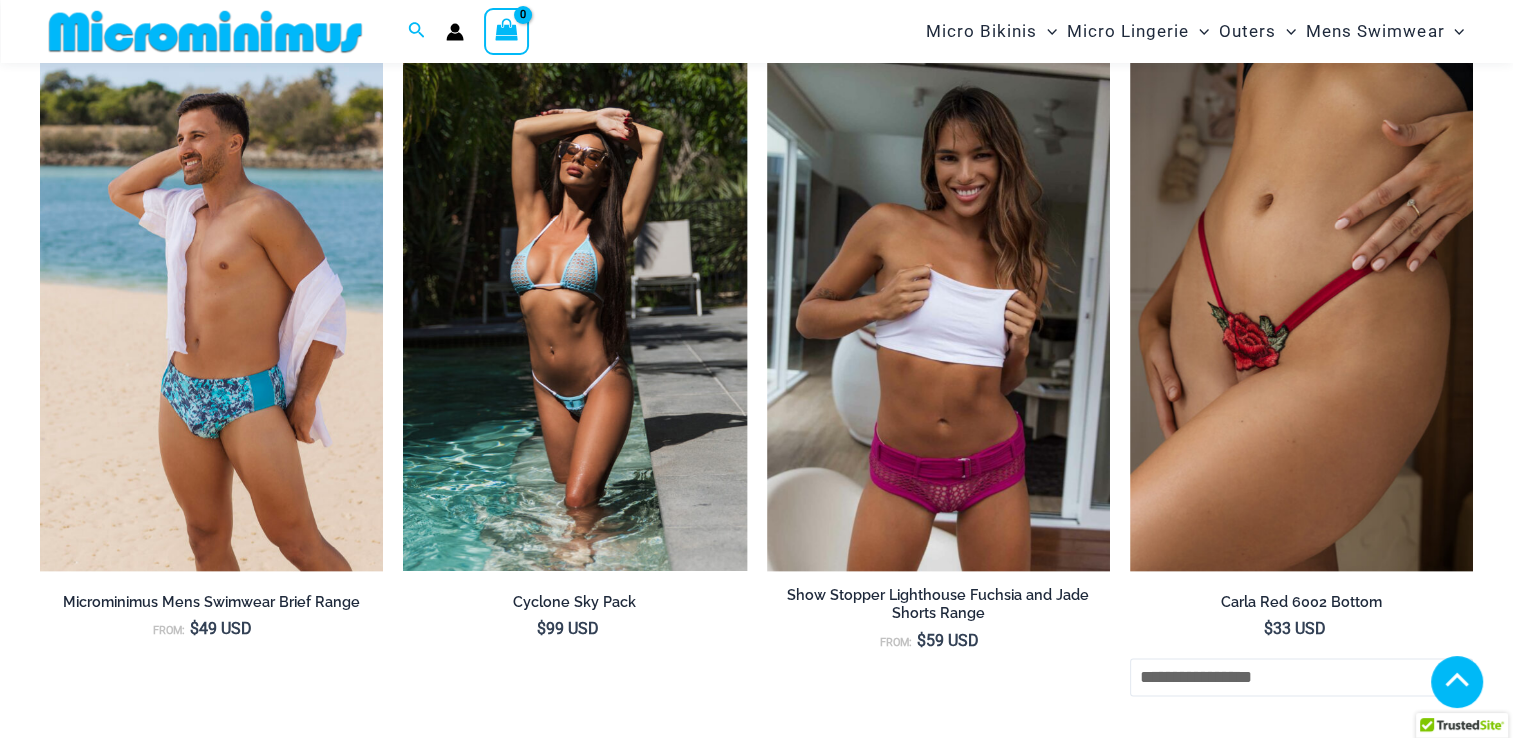 scroll, scrollTop: 2720, scrollLeft: 0, axis: vertical 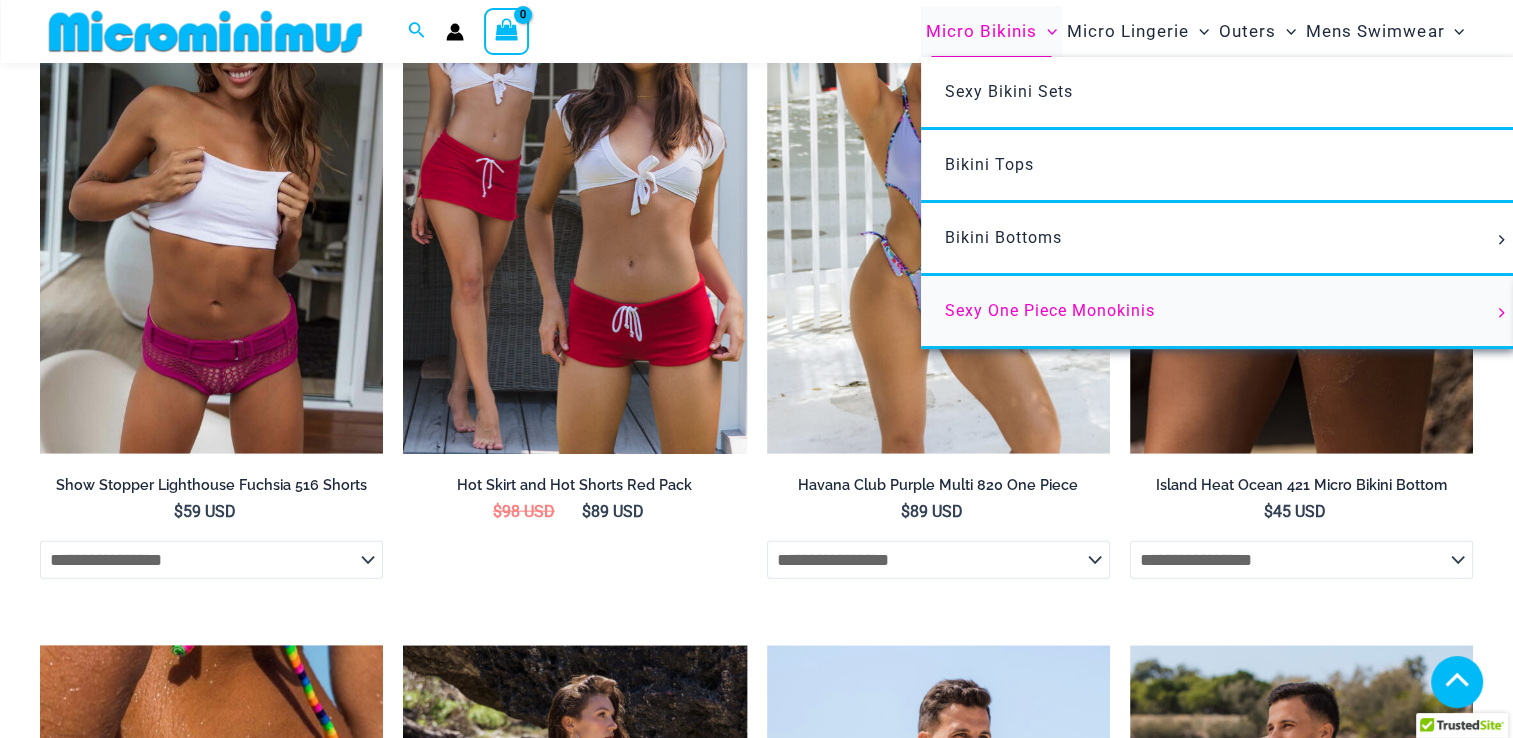 click on "Sexy One Piece Monokinis" at bounding box center (1050, 310) 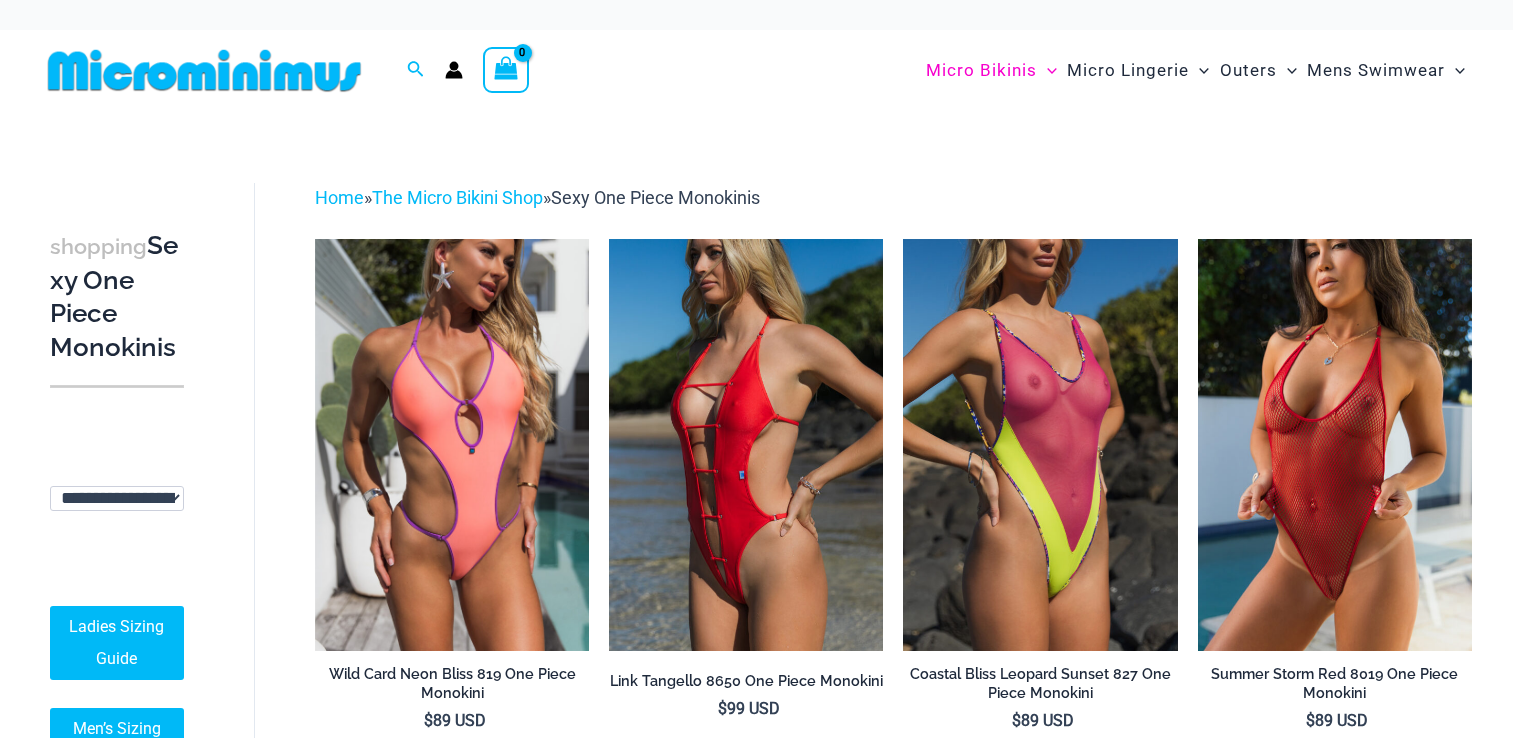 scroll, scrollTop: 0, scrollLeft: 0, axis: both 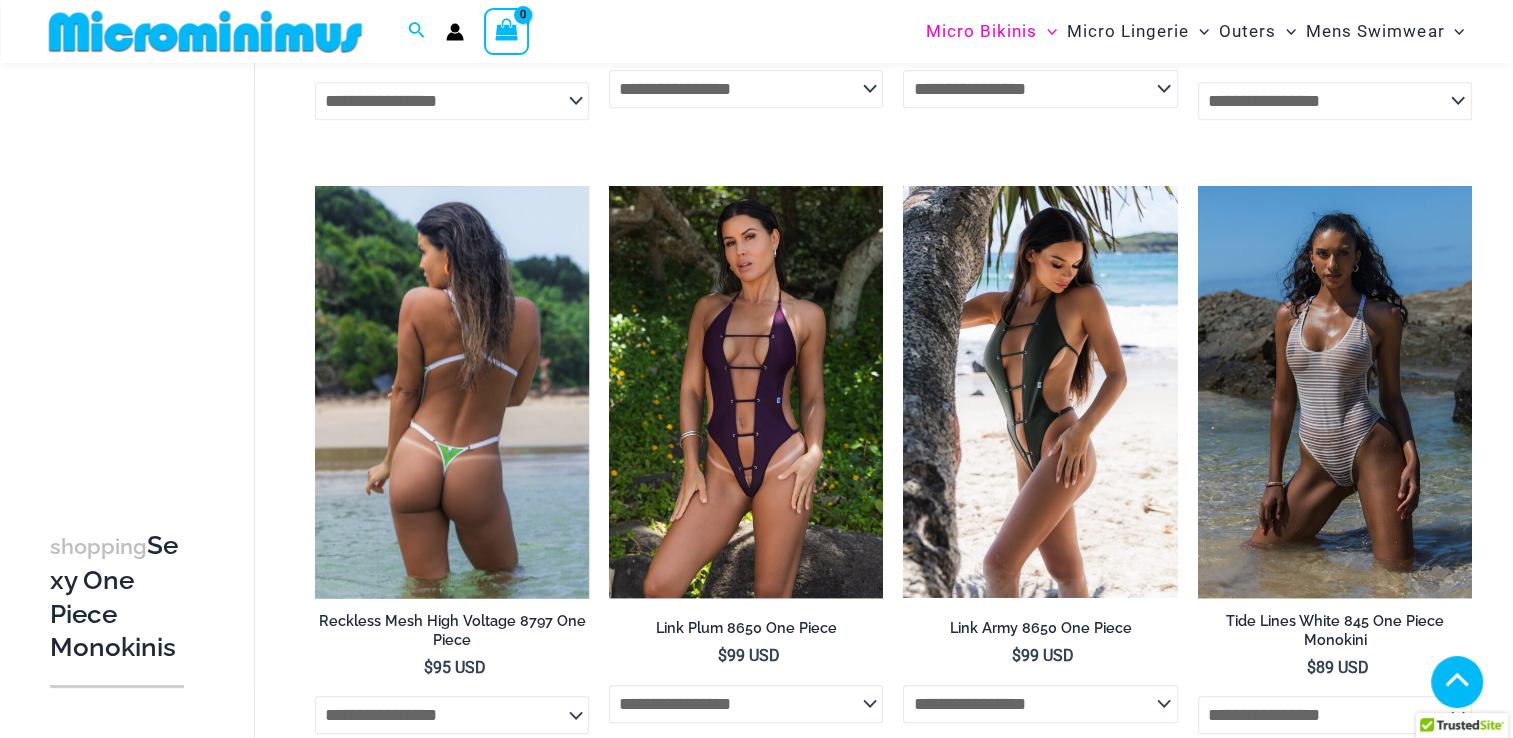 click at bounding box center [452, 391] 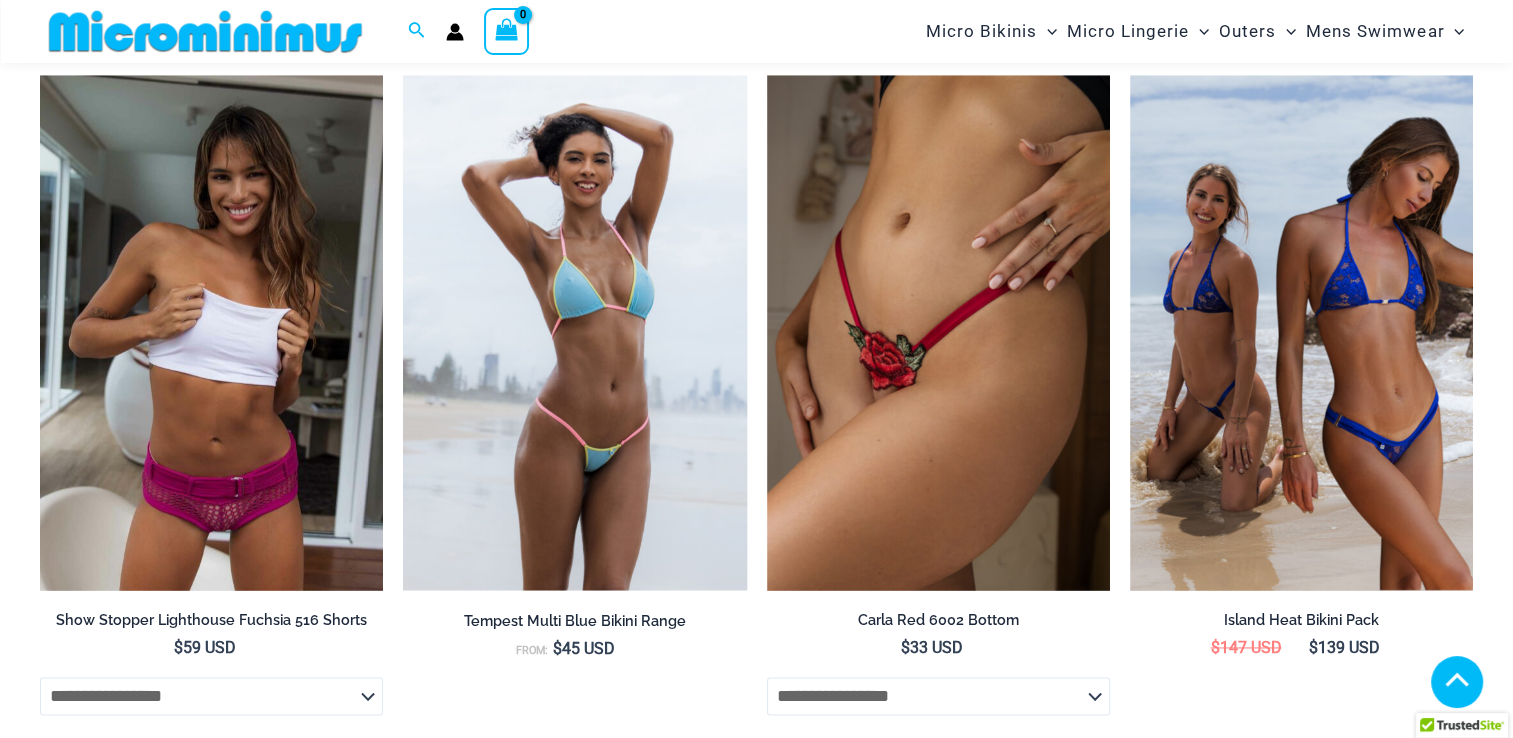 scroll, scrollTop: 2720, scrollLeft: 0, axis: vertical 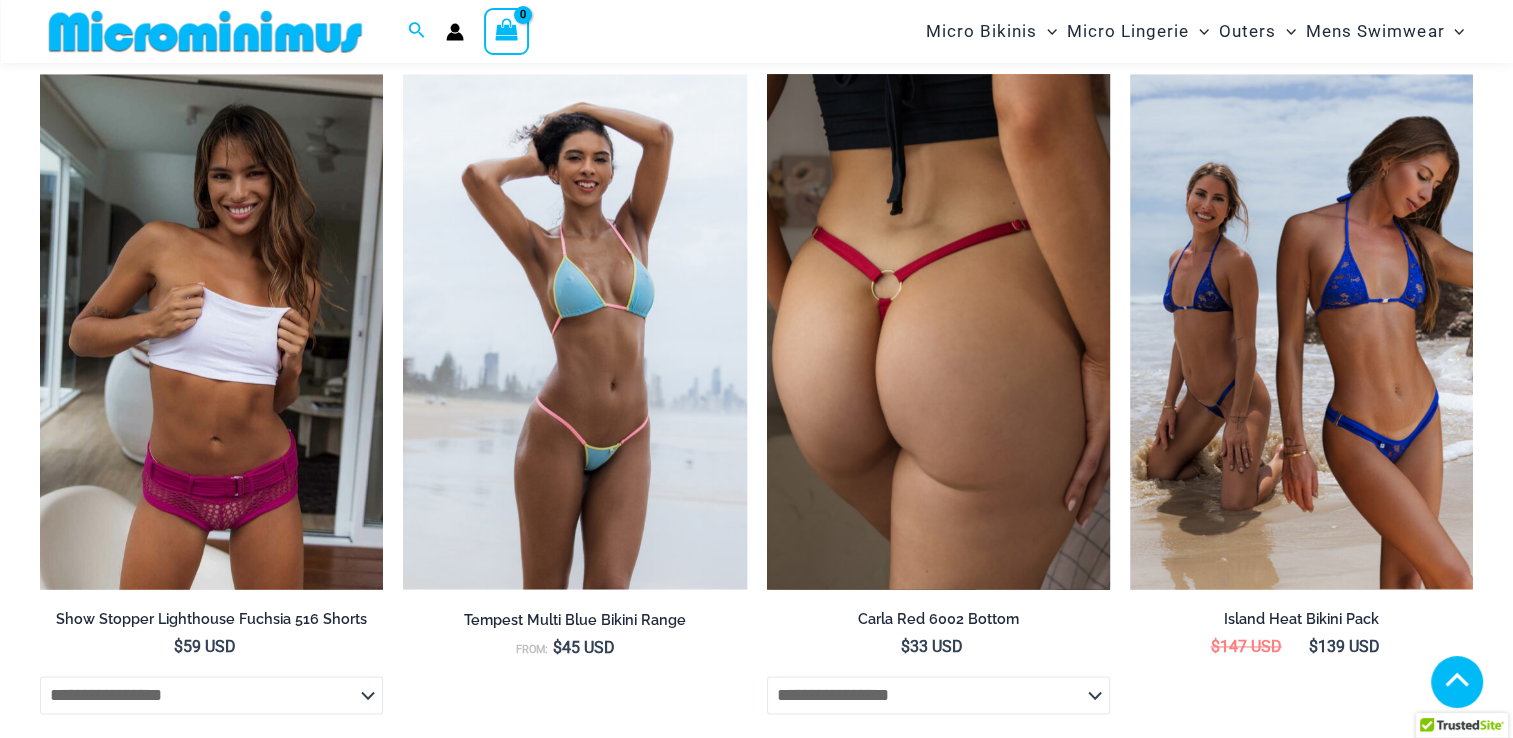 click at bounding box center [938, 331] 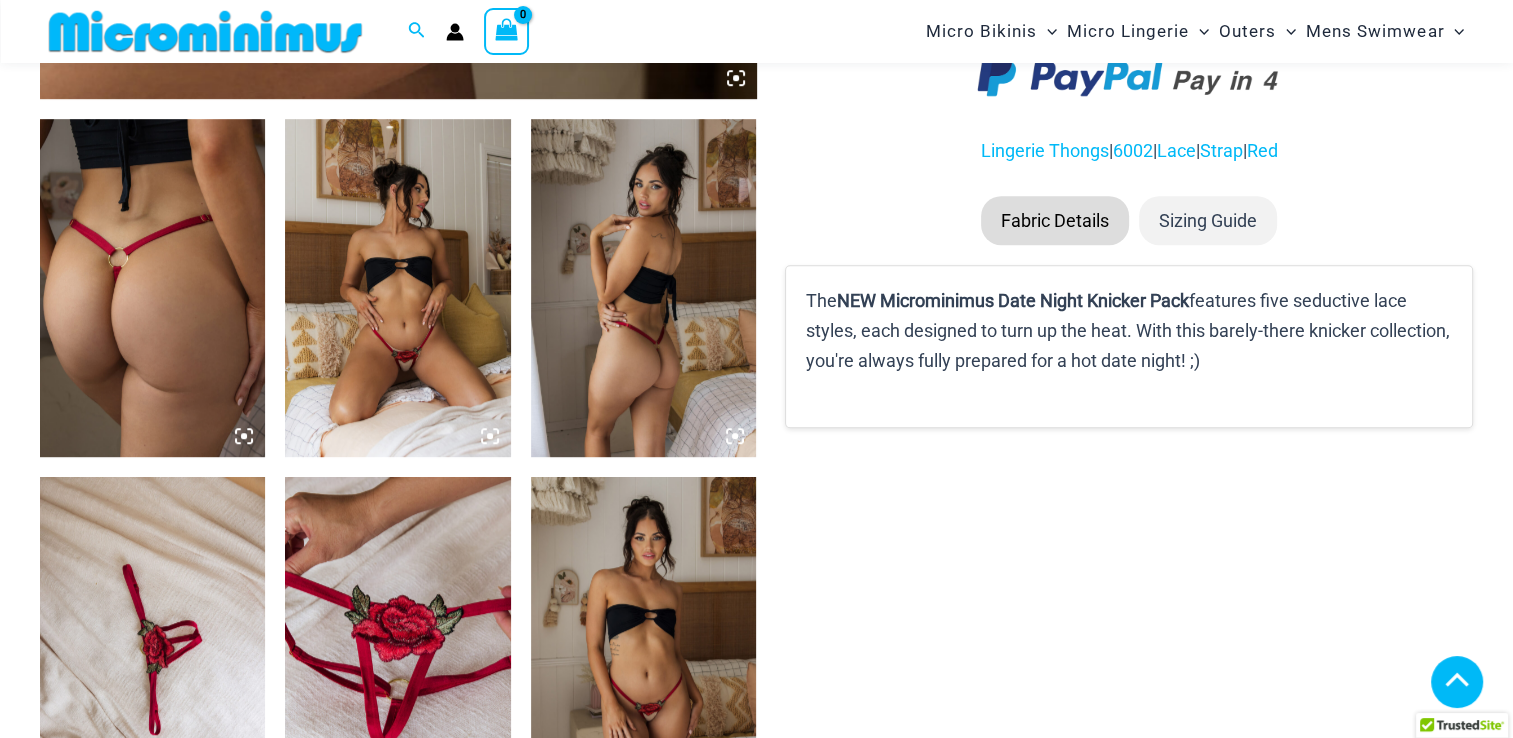 scroll, scrollTop: 1160, scrollLeft: 0, axis: vertical 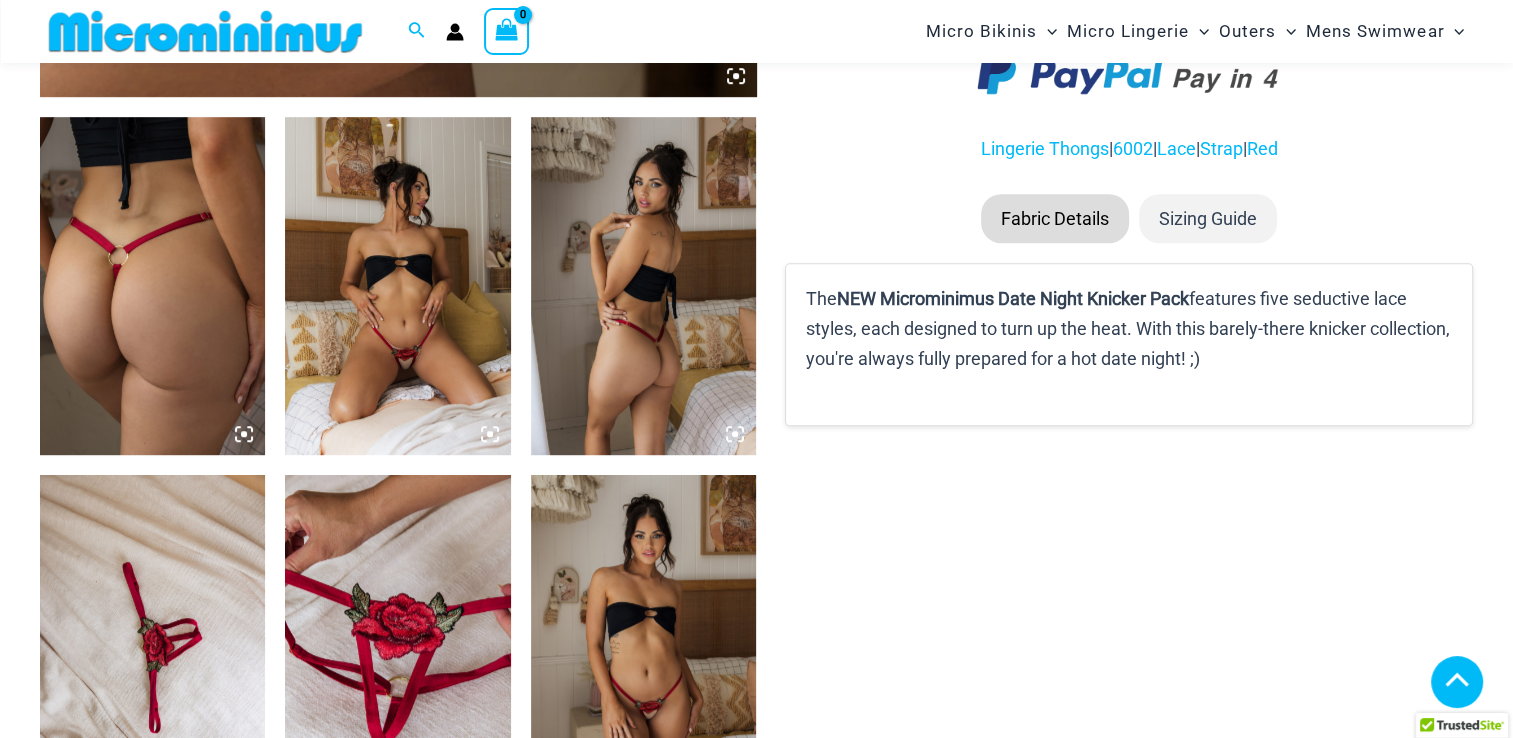 click at bounding box center (397, 286) 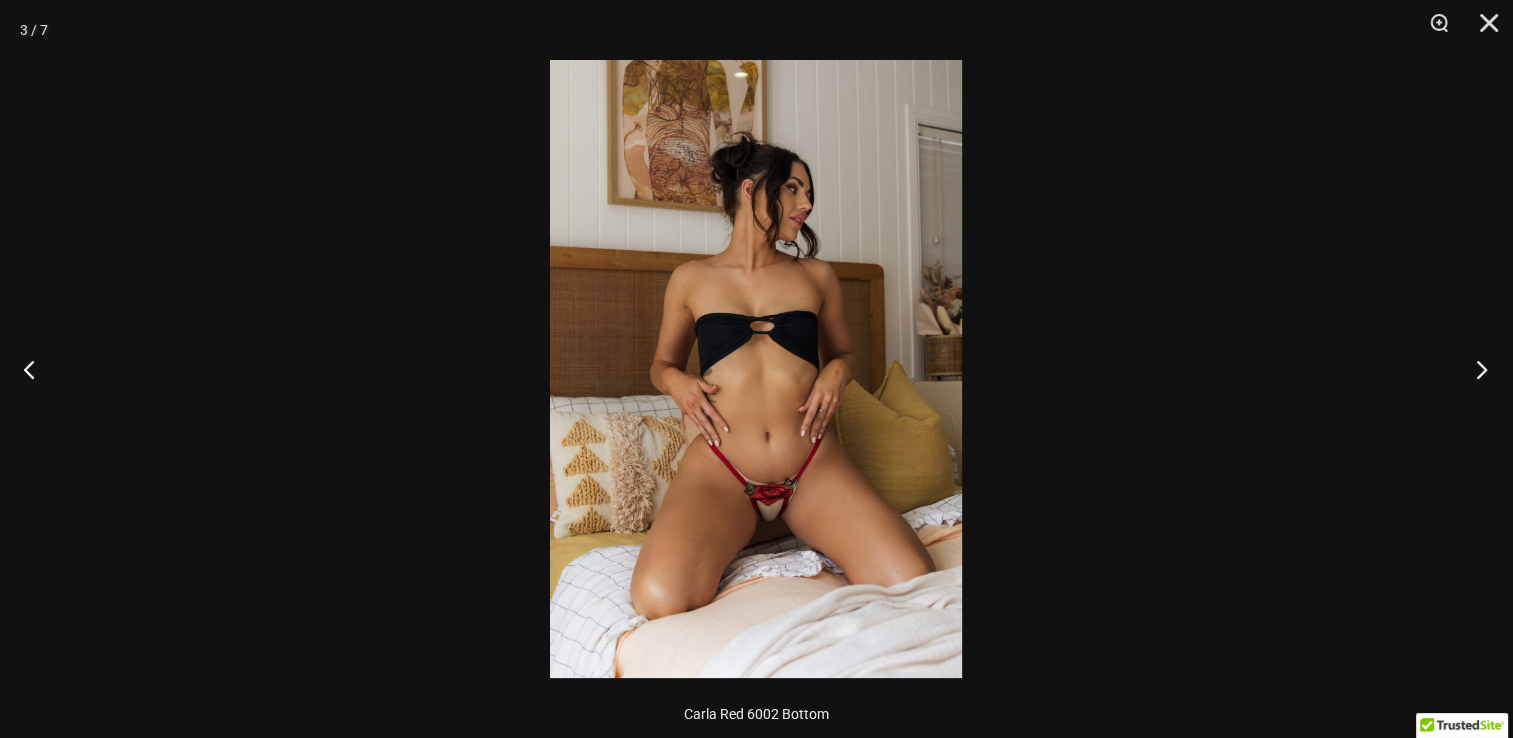 click at bounding box center (1475, 369) 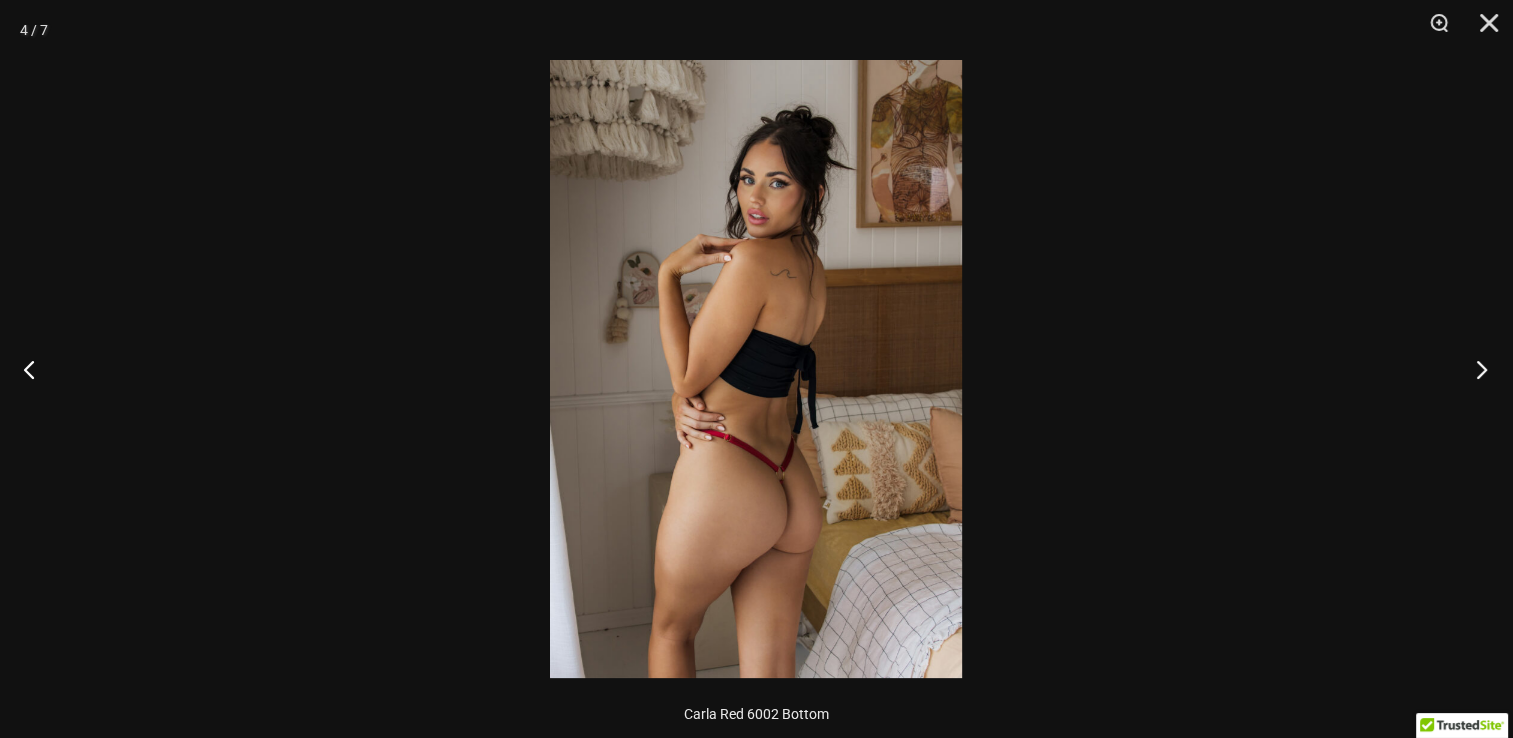 click at bounding box center (1475, 369) 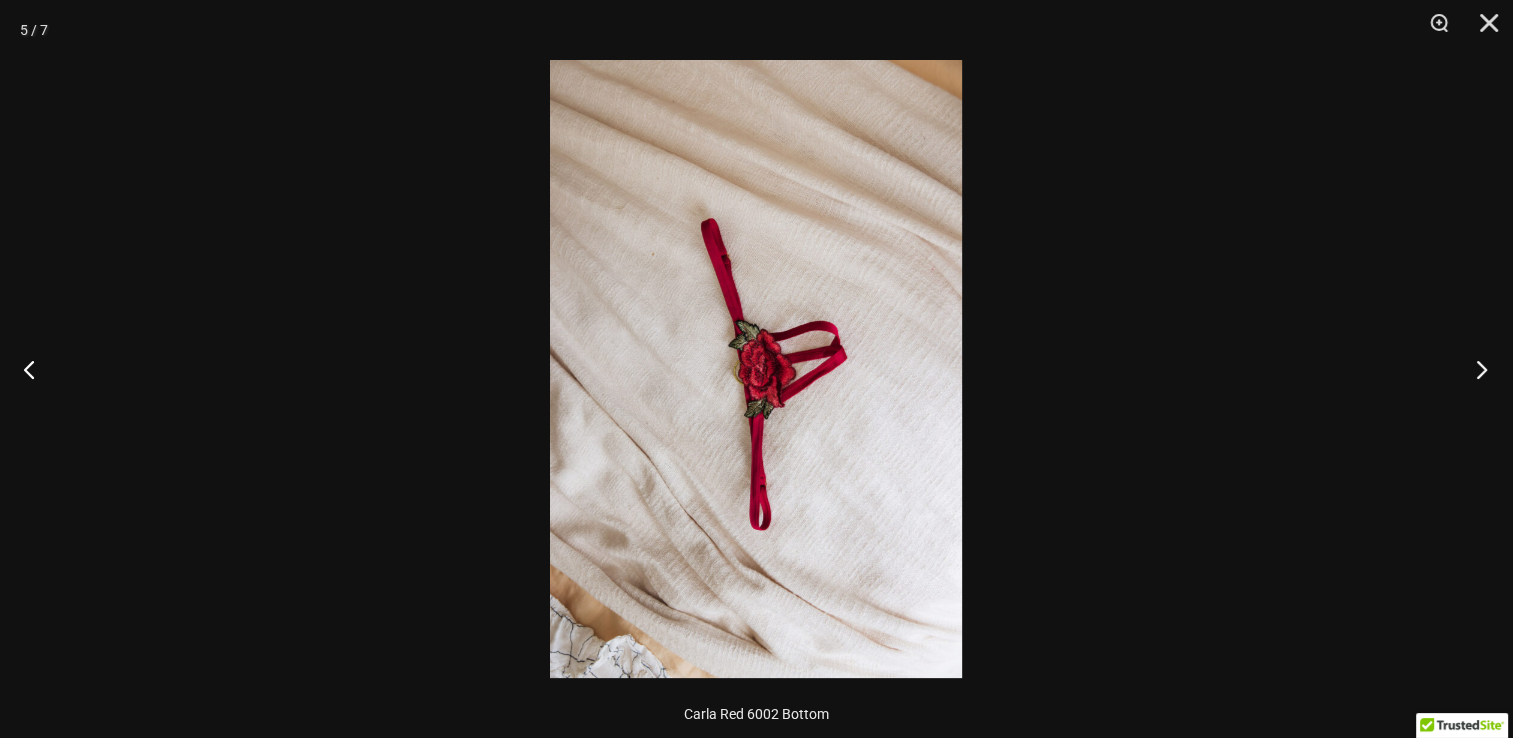 click at bounding box center (1475, 369) 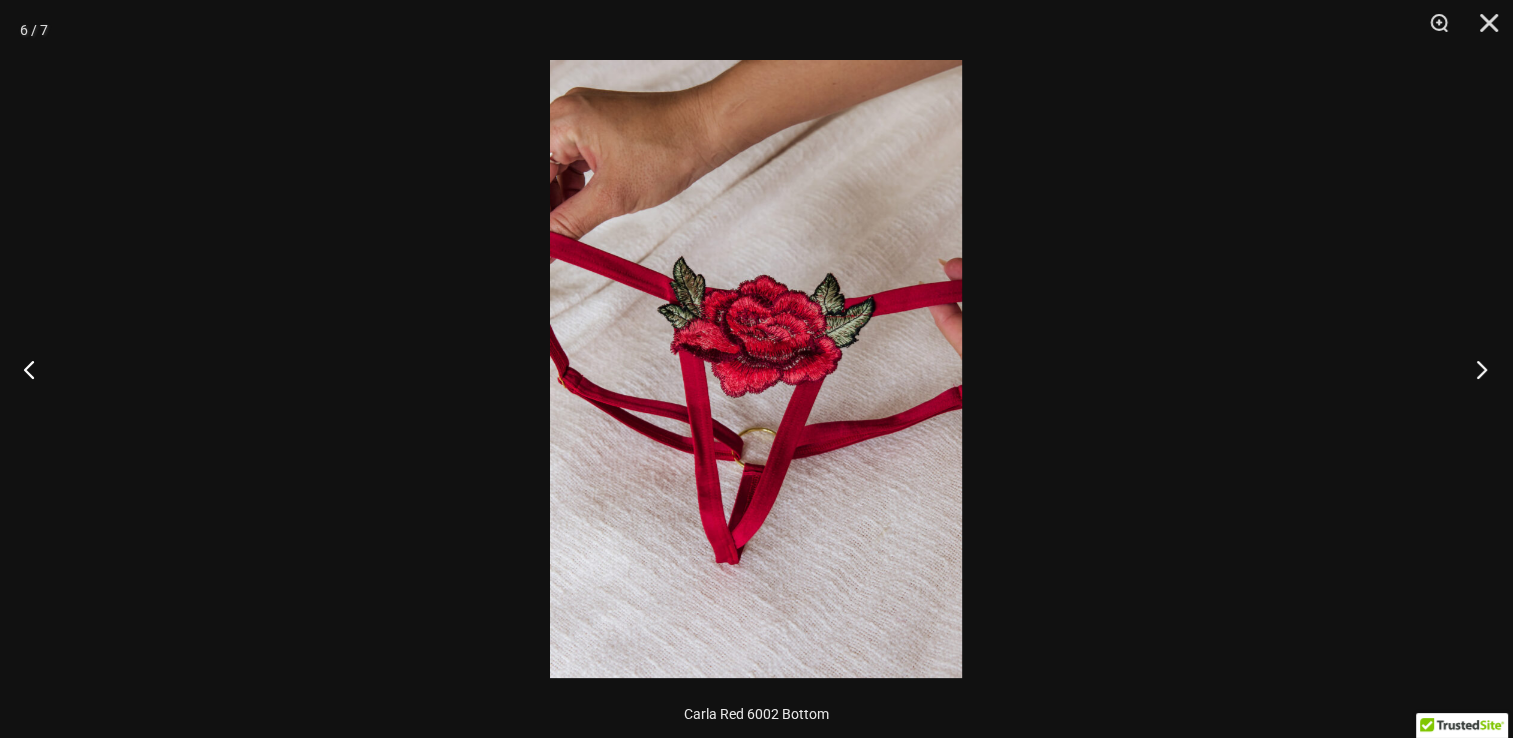 click at bounding box center [1475, 369] 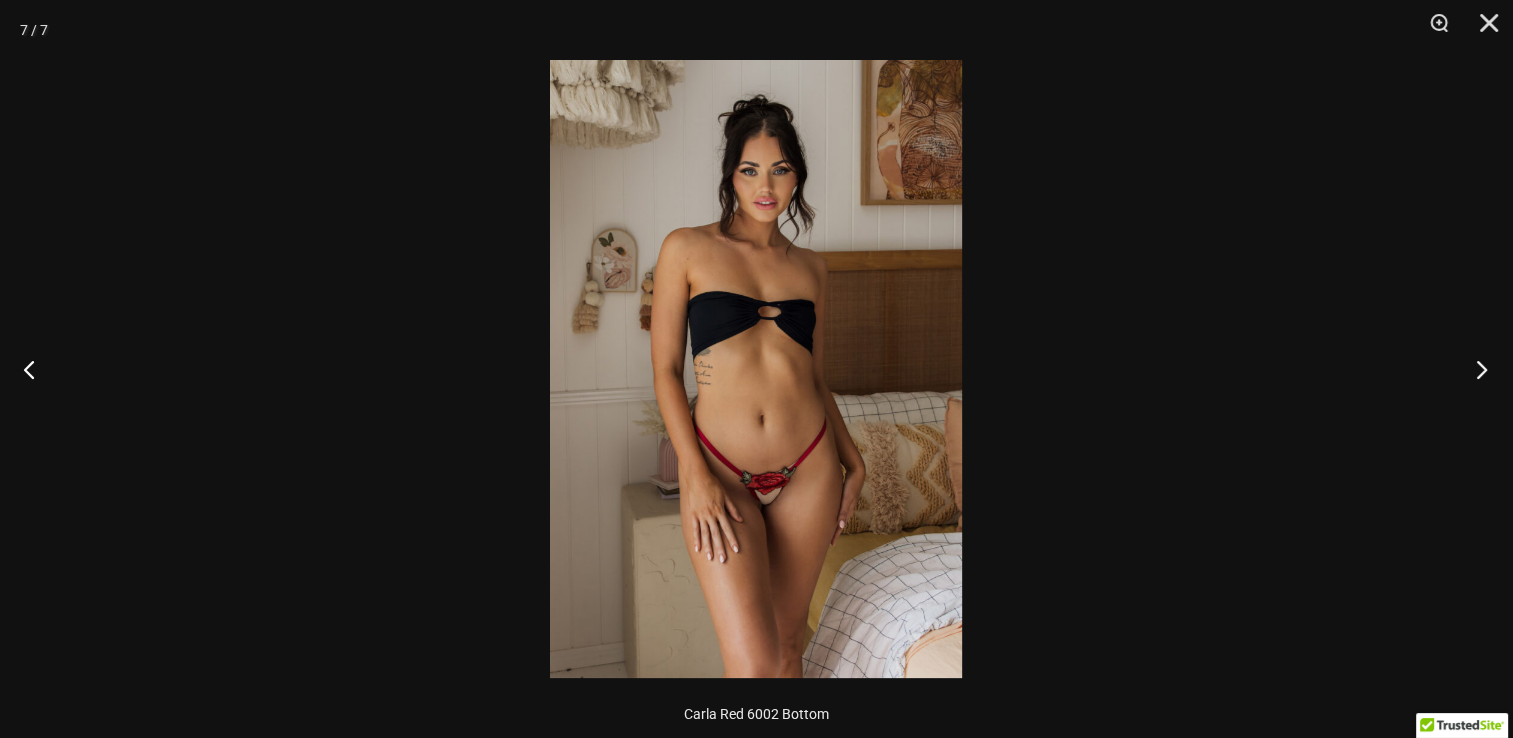 click at bounding box center (1475, 369) 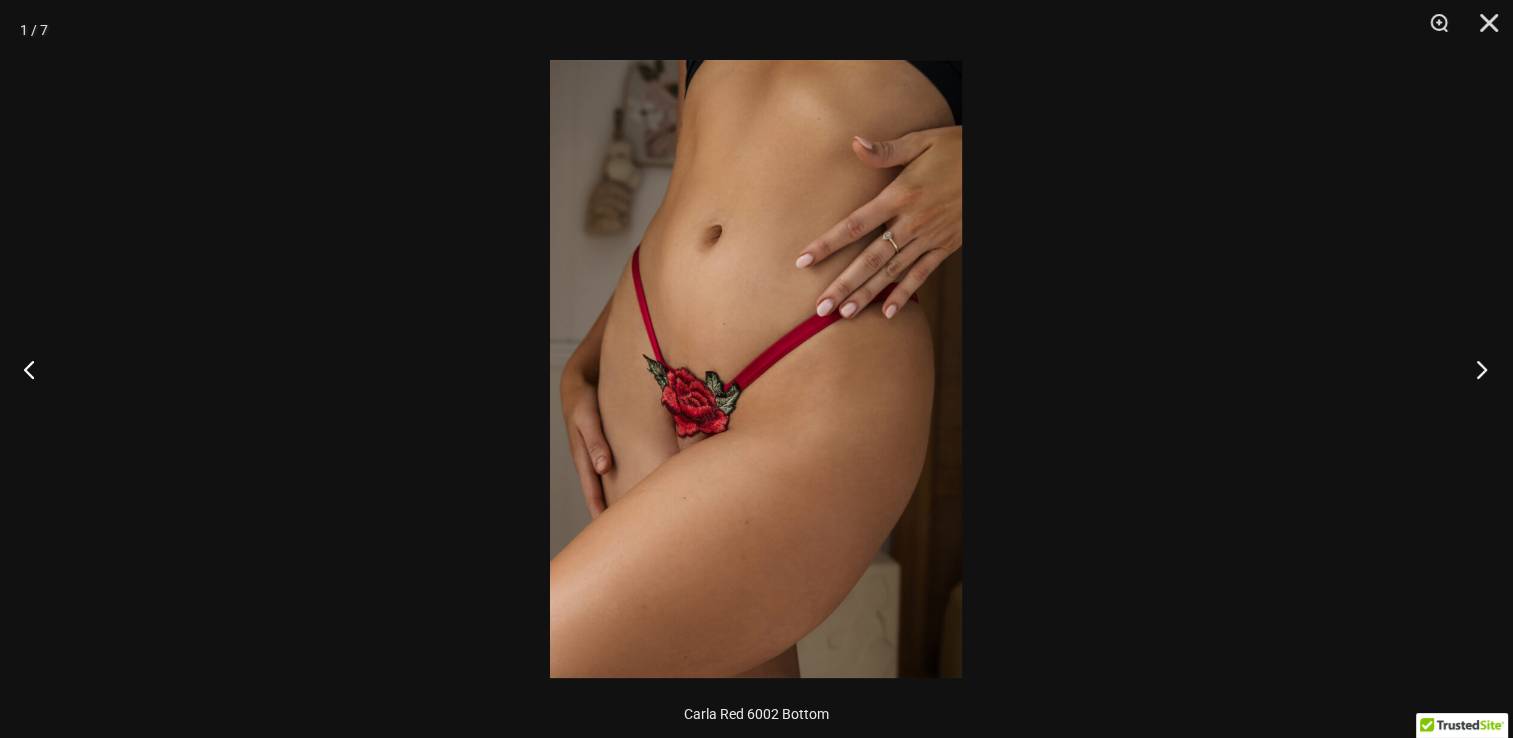 click at bounding box center [1475, 369] 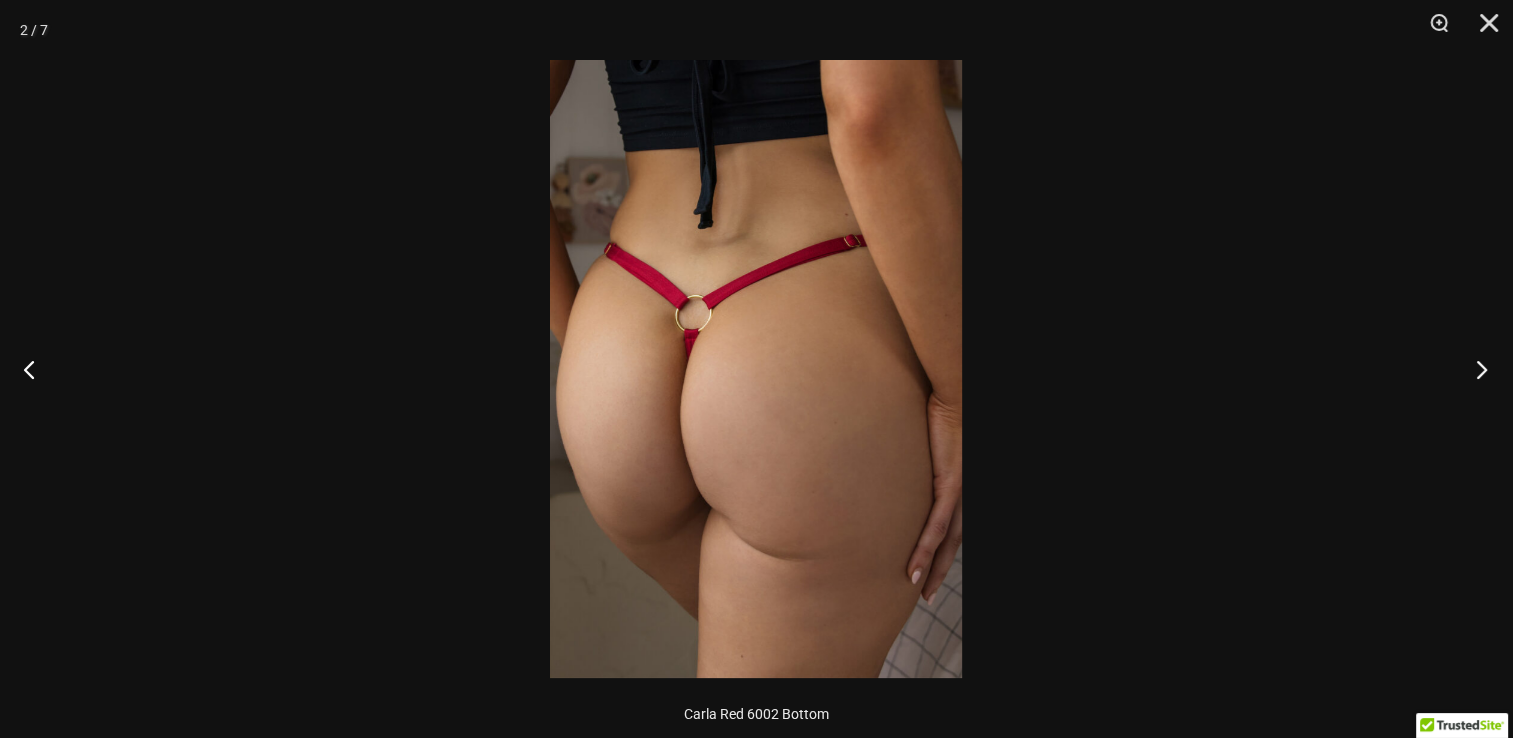 click at bounding box center [1475, 369] 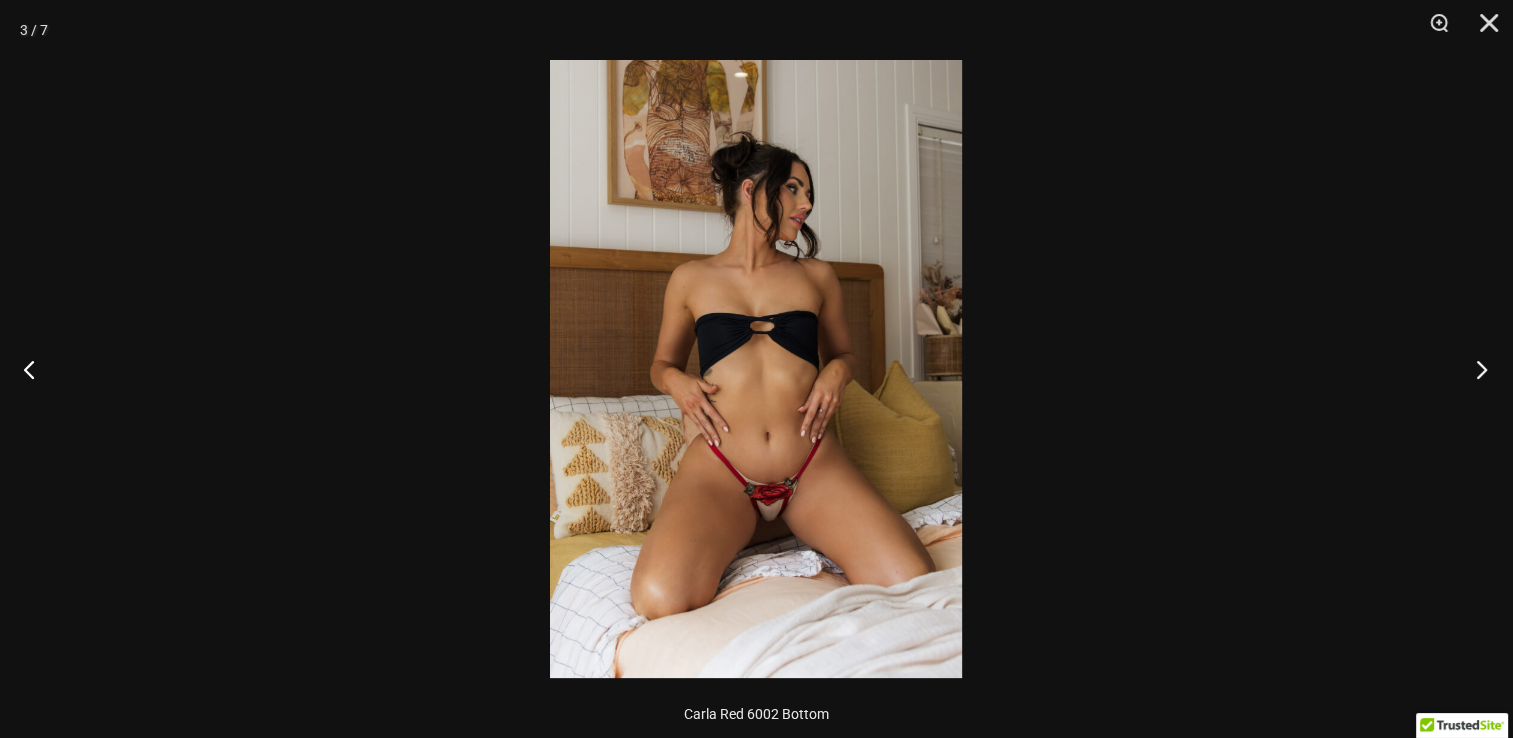 click at bounding box center [1475, 369] 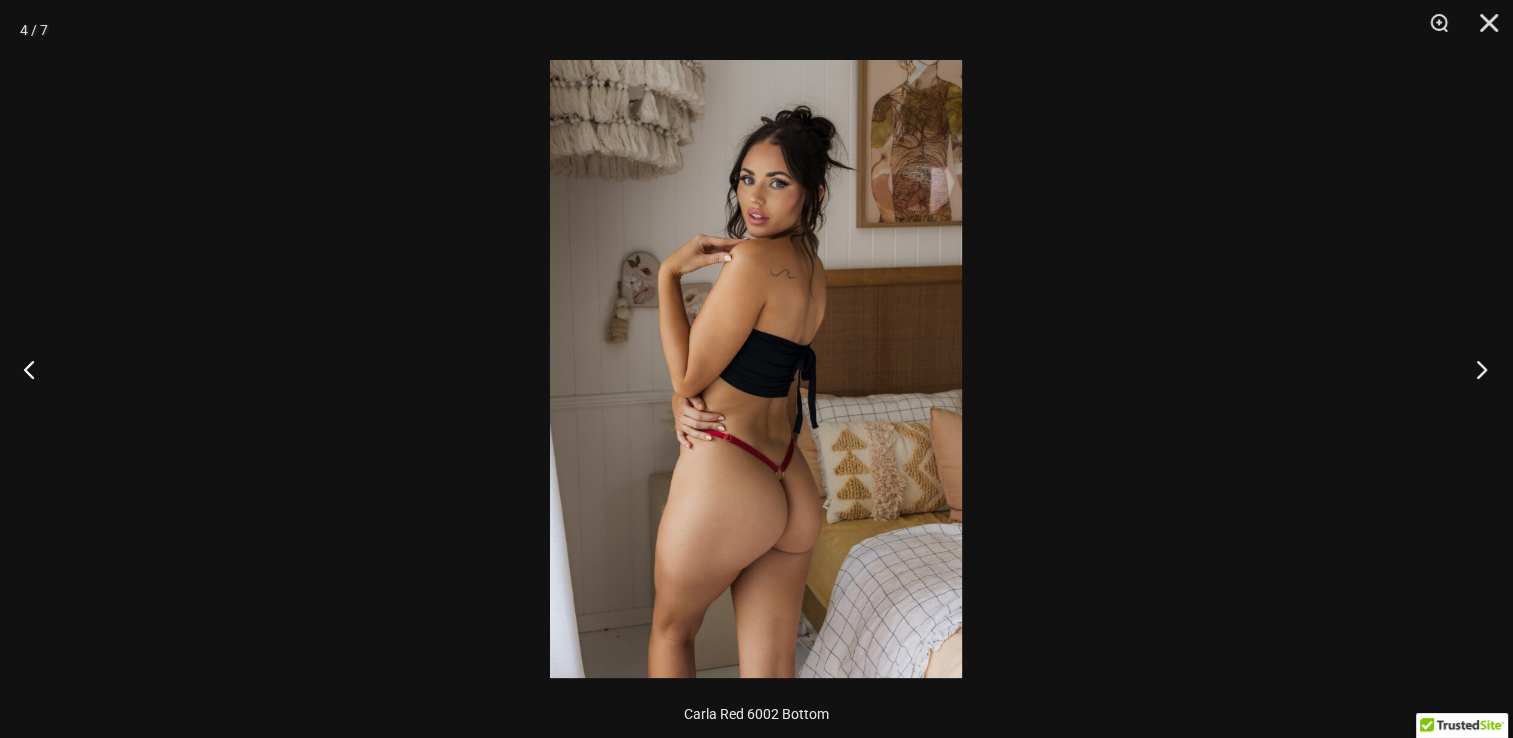 click at bounding box center [1475, 369] 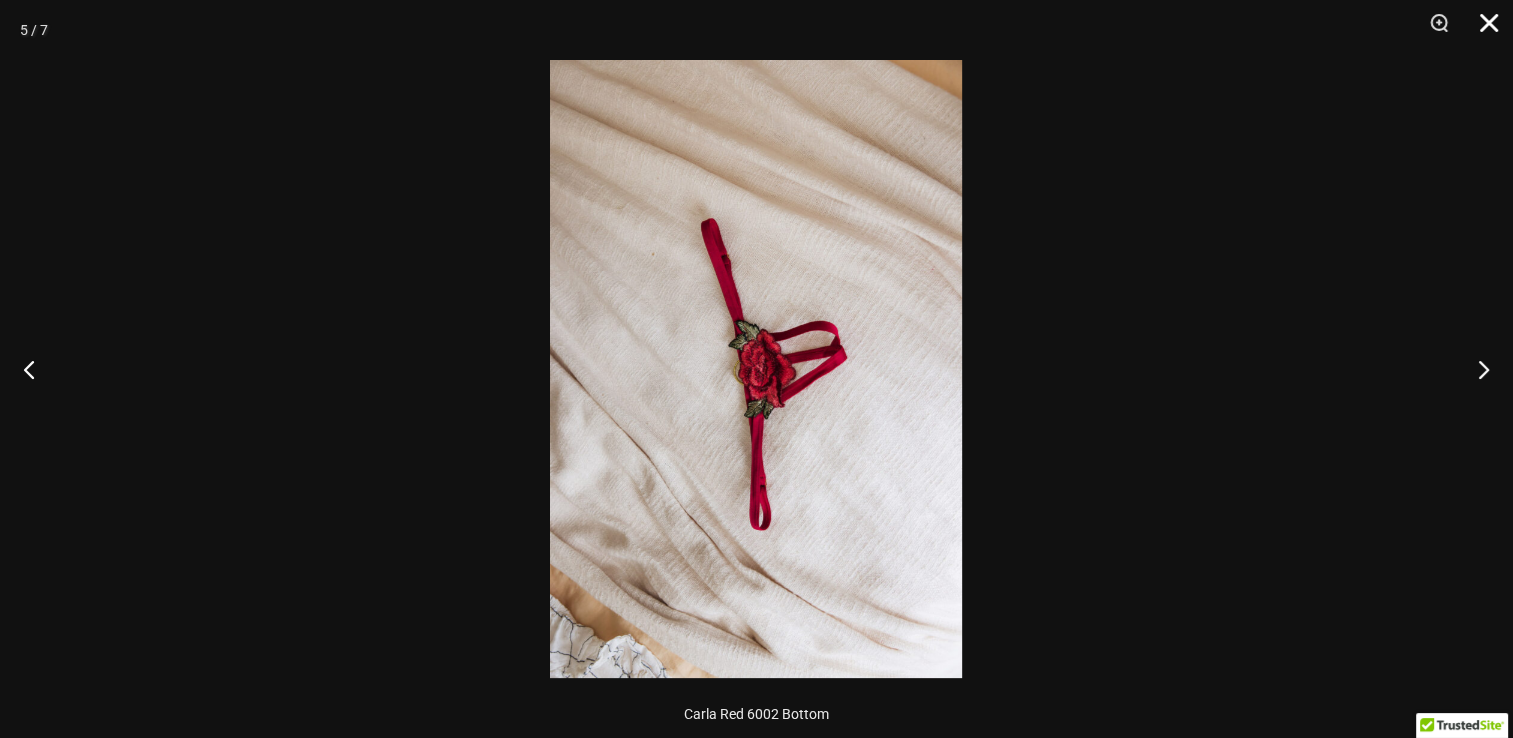 click at bounding box center [1482, 30] 